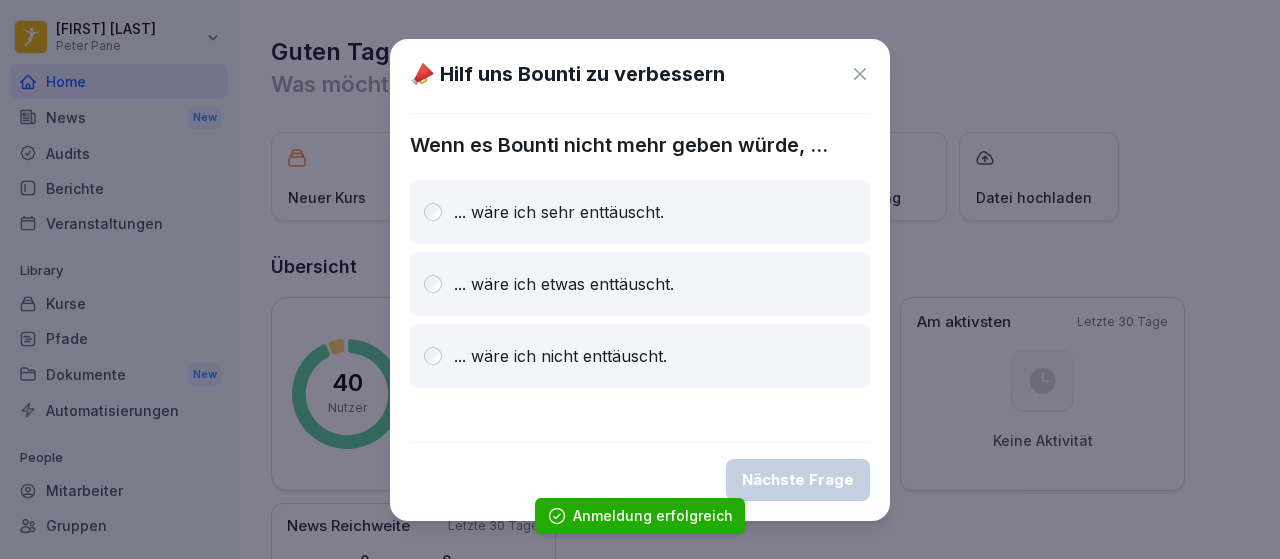 scroll, scrollTop: 0, scrollLeft: 0, axis: both 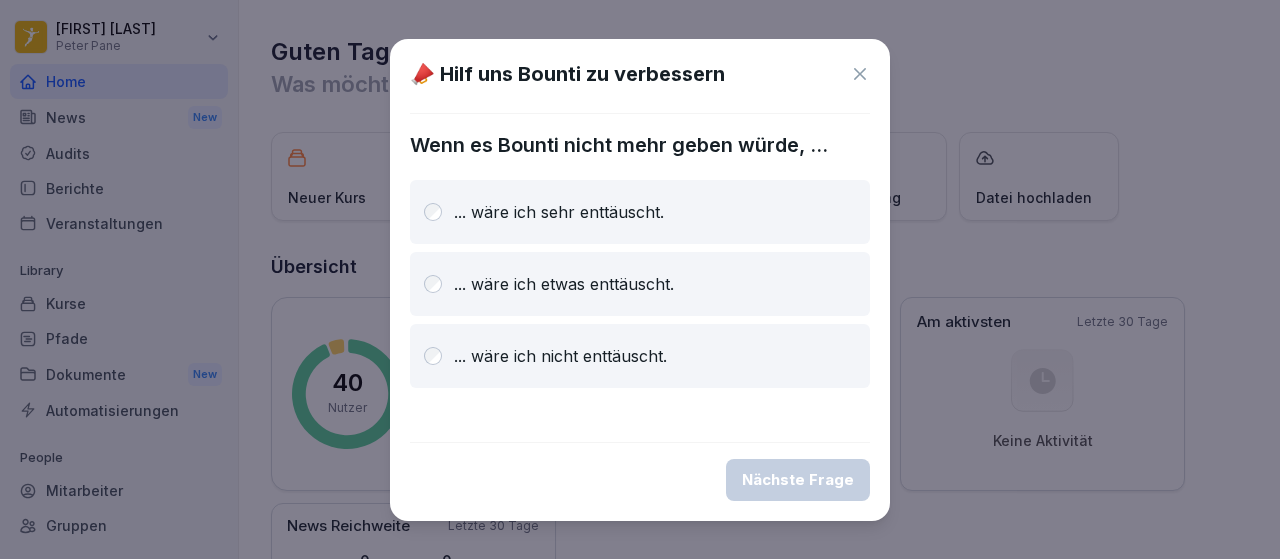 click 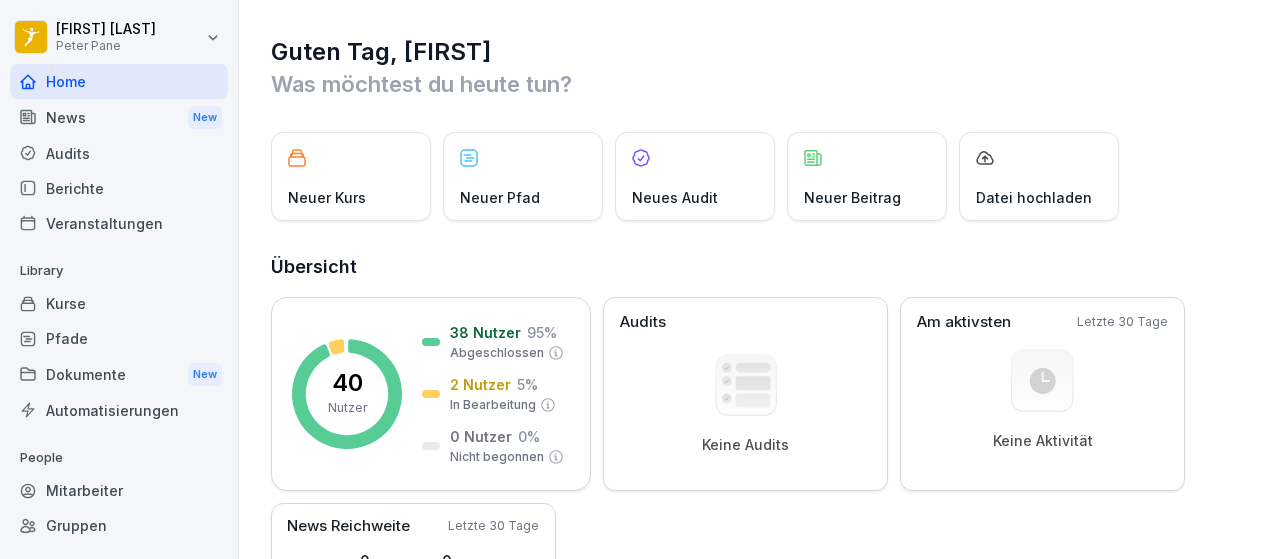 scroll, scrollTop: 31, scrollLeft: 0, axis: vertical 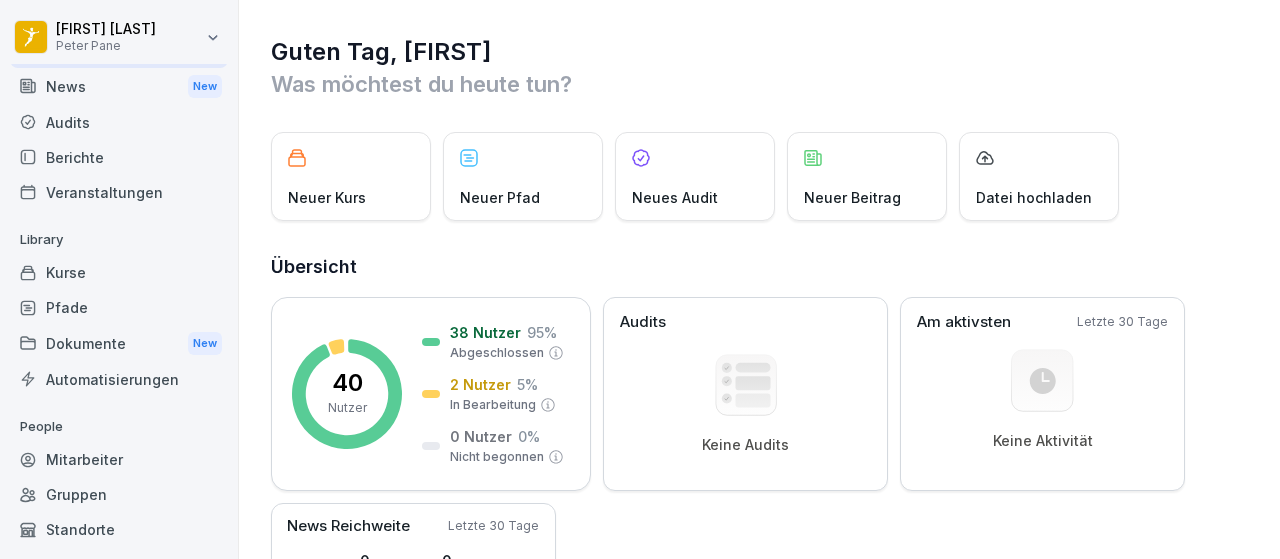 click on "Mitarbeiter" at bounding box center (119, 459) 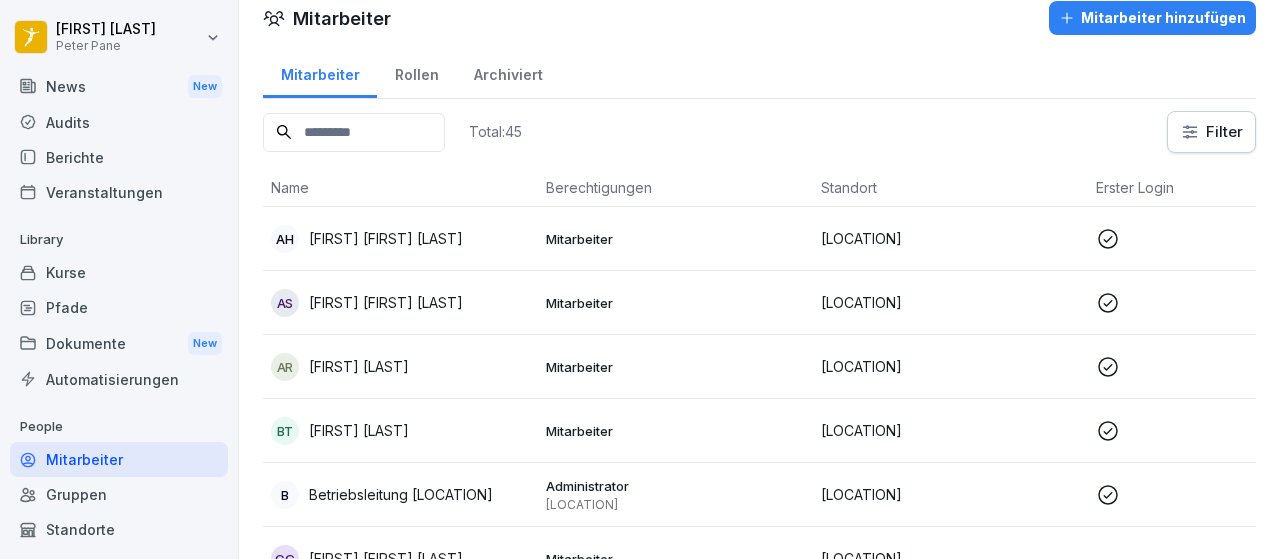 scroll, scrollTop: 20, scrollLeft: 0, axis: vertical 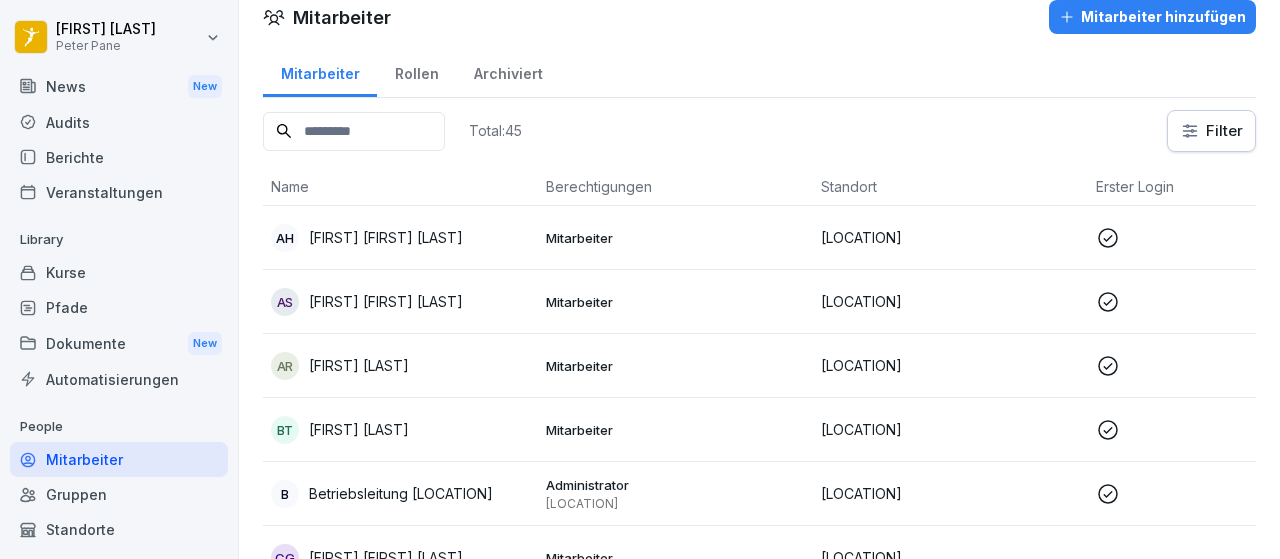 click at bounding box center [354, 131] 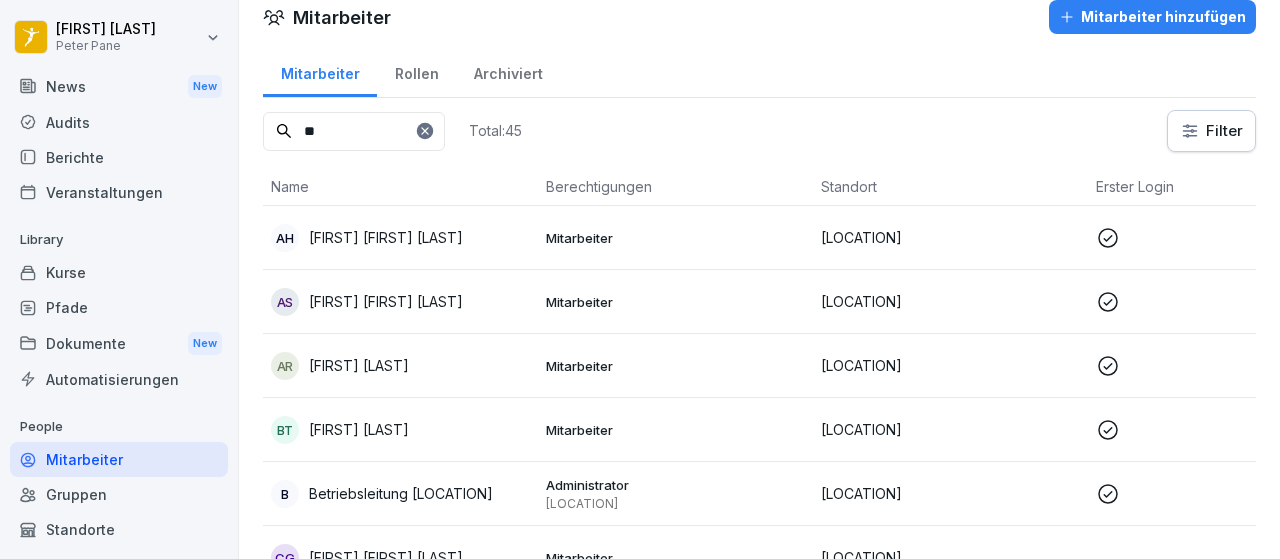 scroll, scrollTop: 0, scrollLeft: 0, axis: both 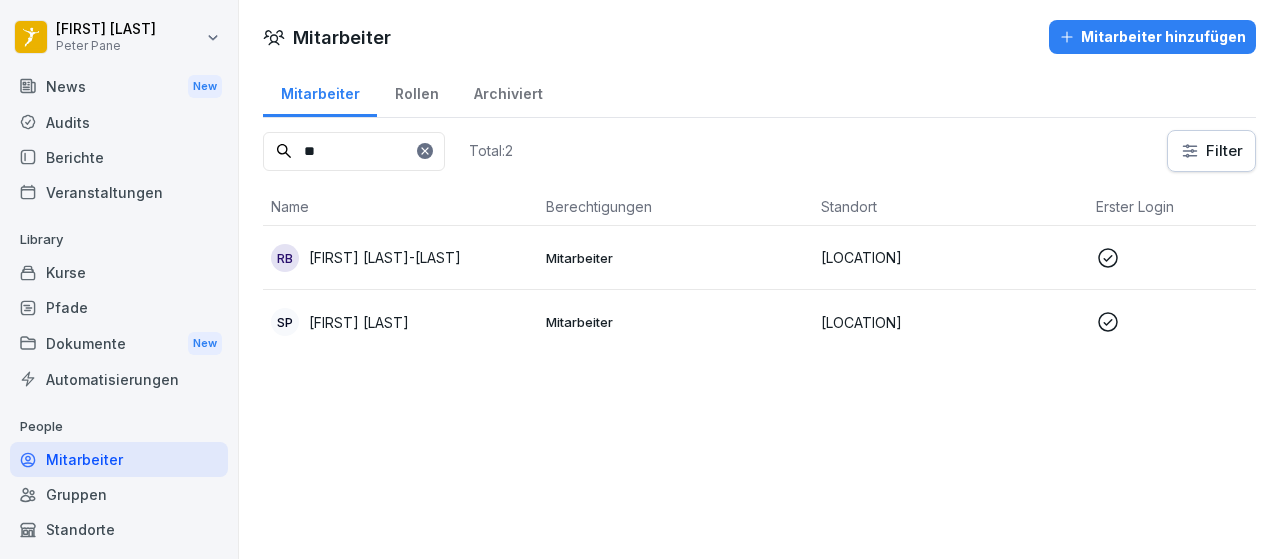 type on "*" 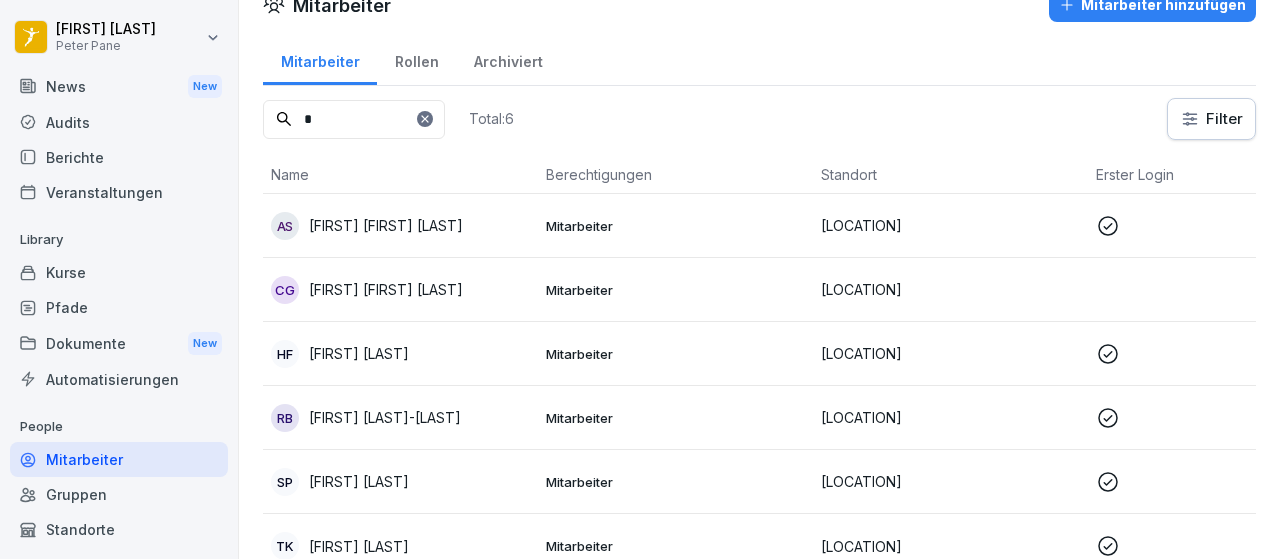 scroll, scrollTop: 0, scrollLeft: 0, axis: both 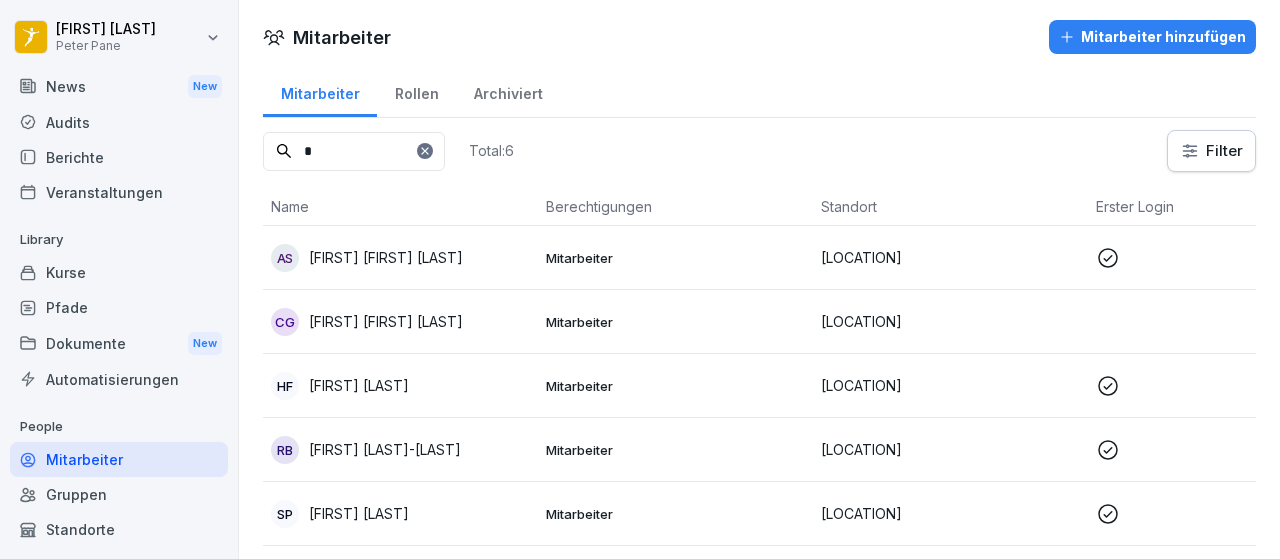 type 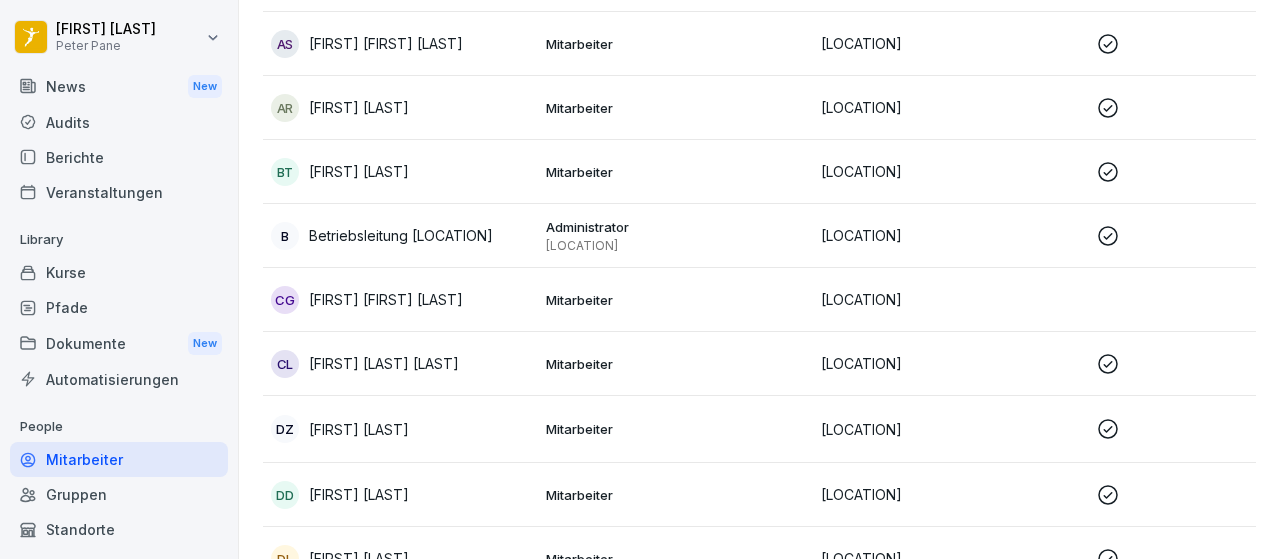 scroll, scrollTop: 0, scrollLeft: 0, axis: both 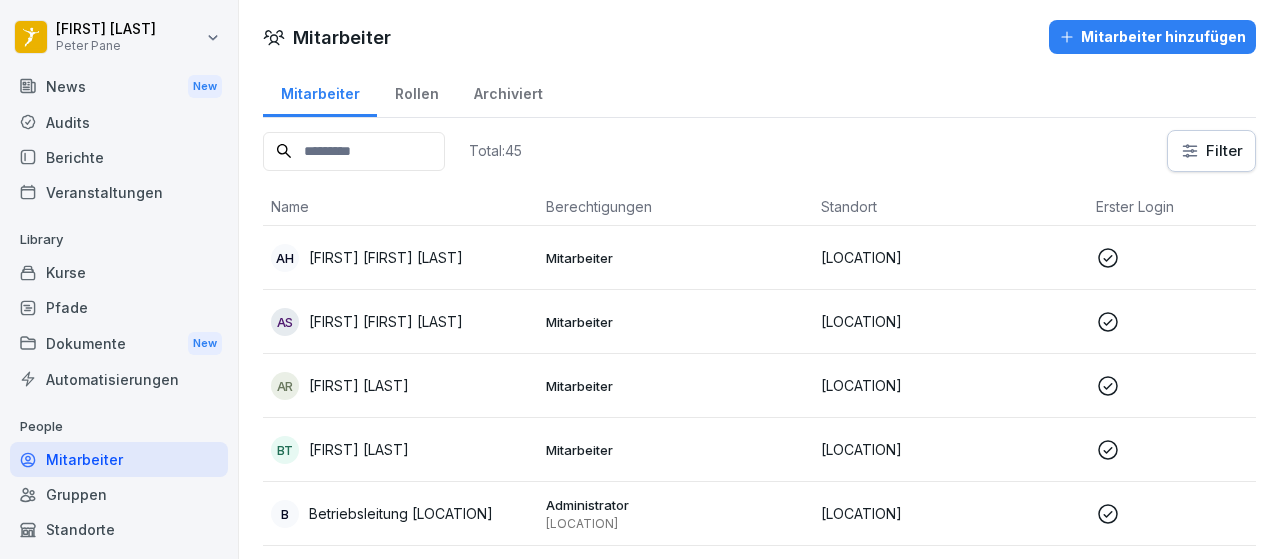 click on "Mitarbeiter hinzufügen" at bounding box center (1152, 37) 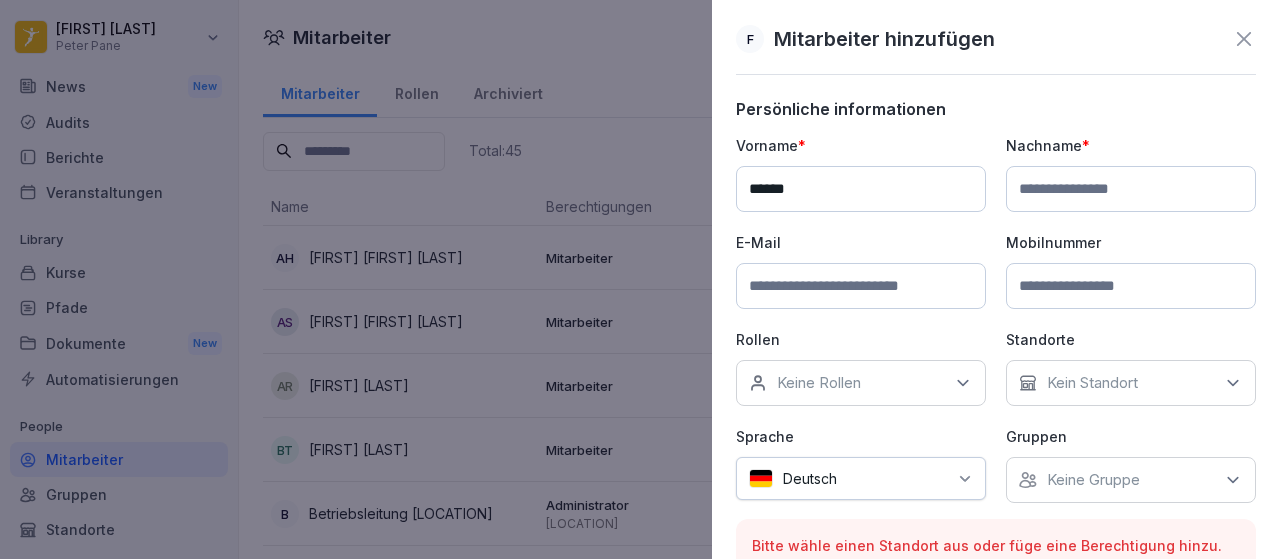 type on "******" 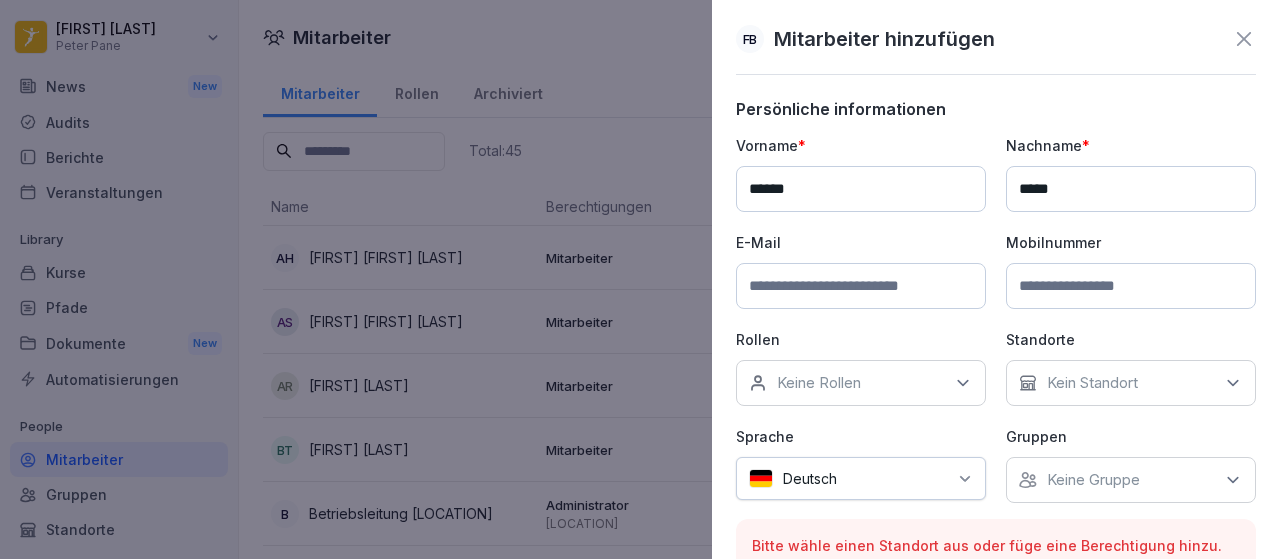 type on "*****" 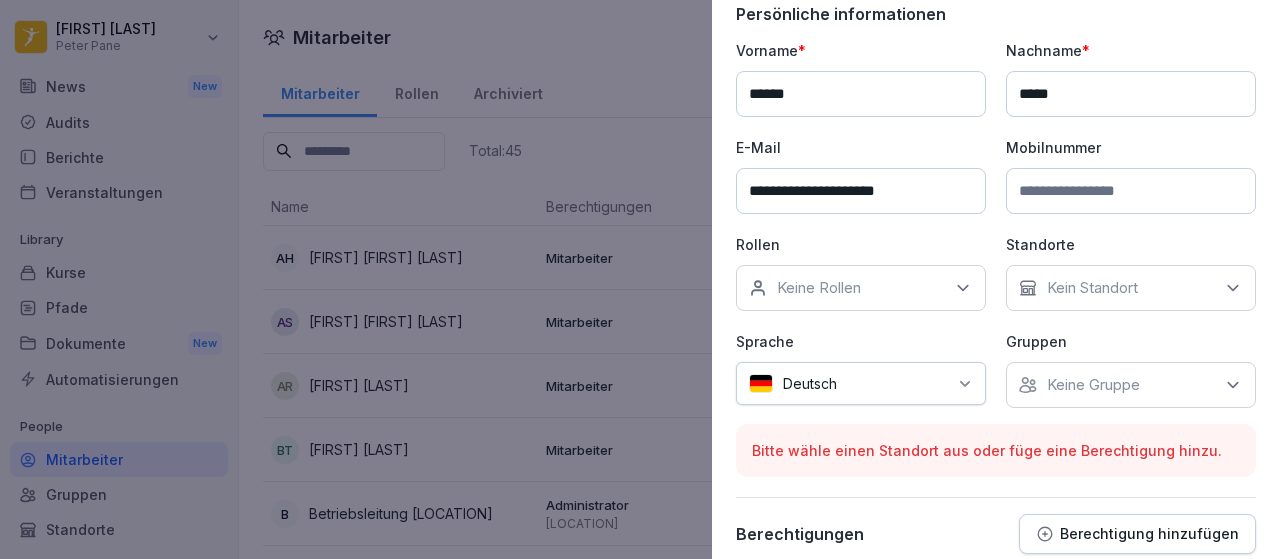 scroll, scrollTop: 104, scrollLeft: 0, axis: vertical 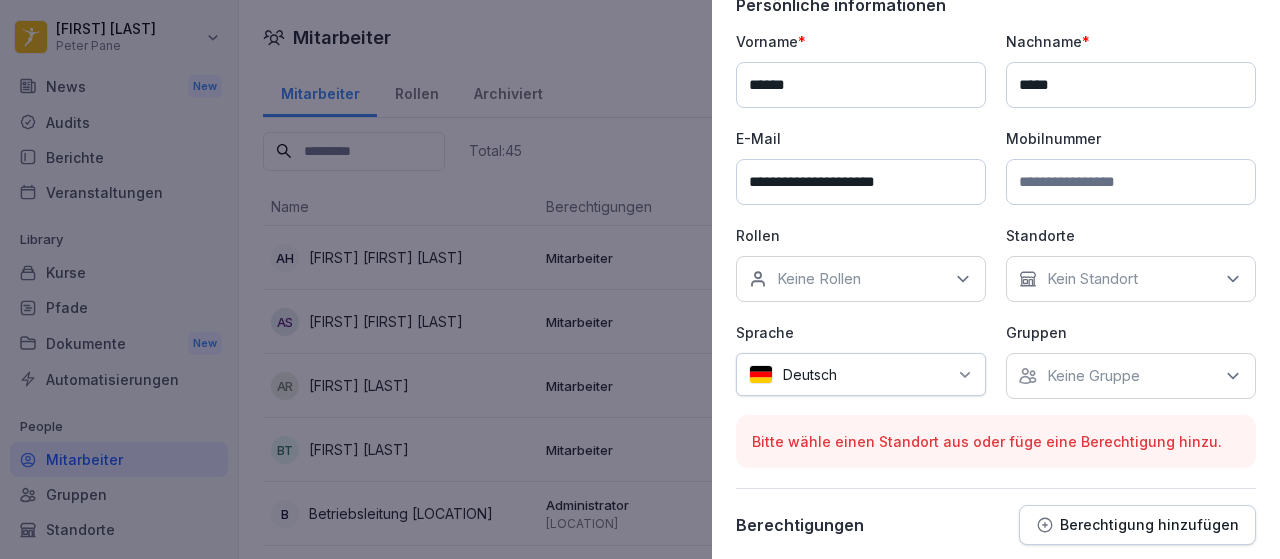 type on "**********" 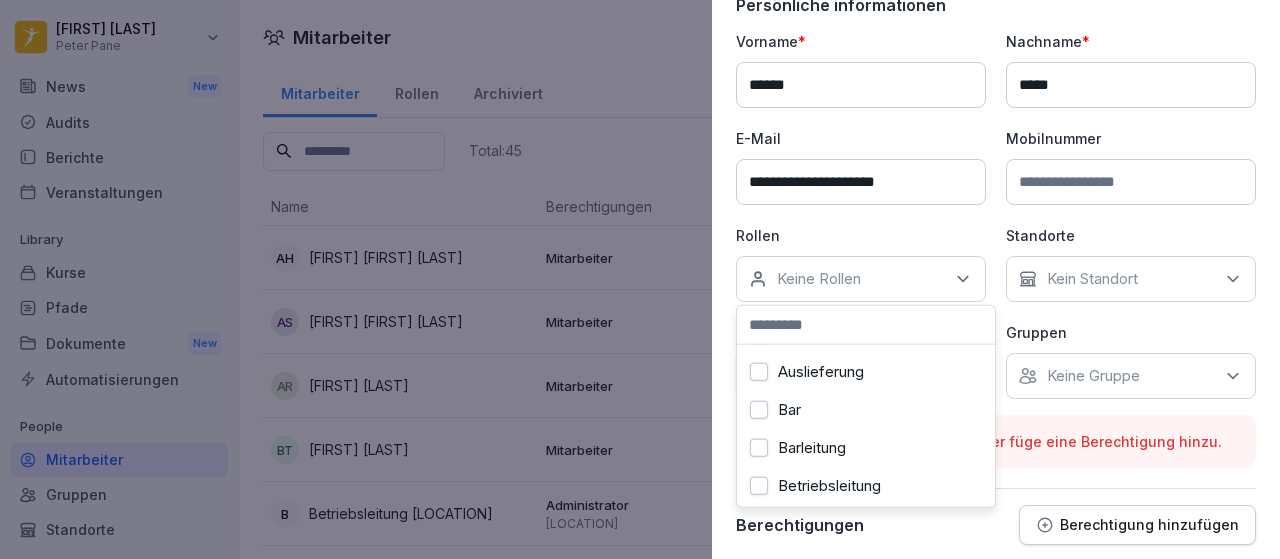 scroll, scrollTop: 78, scrollLeft: 0, axis: vertical 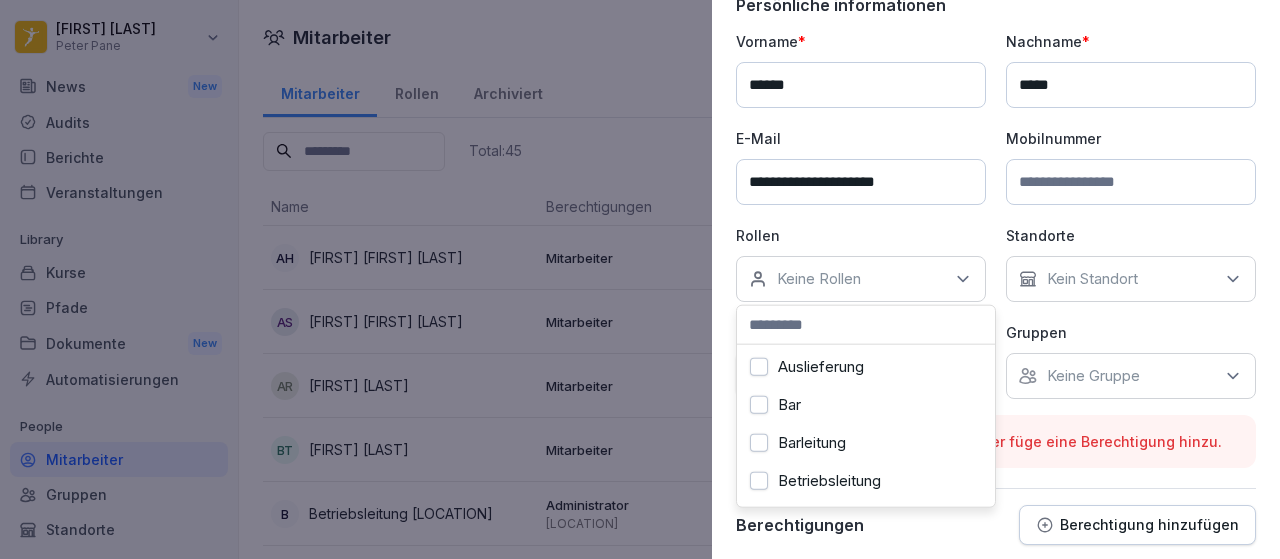 click on "Barleitung" at bounding box center (812, 443) 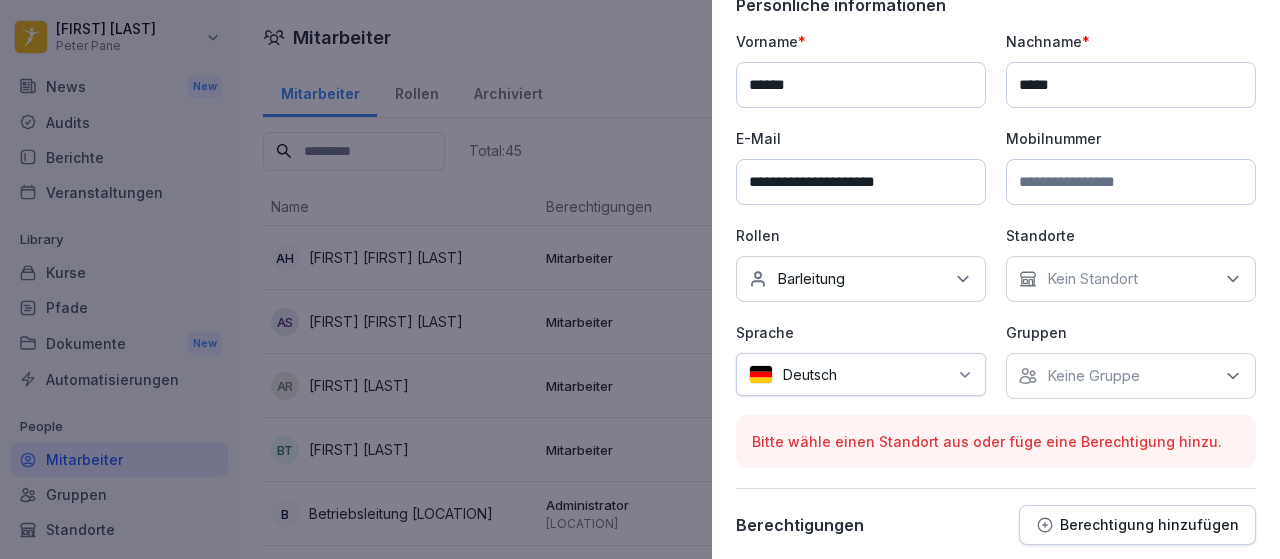 click on "**********" at bounding box center (996, 215) 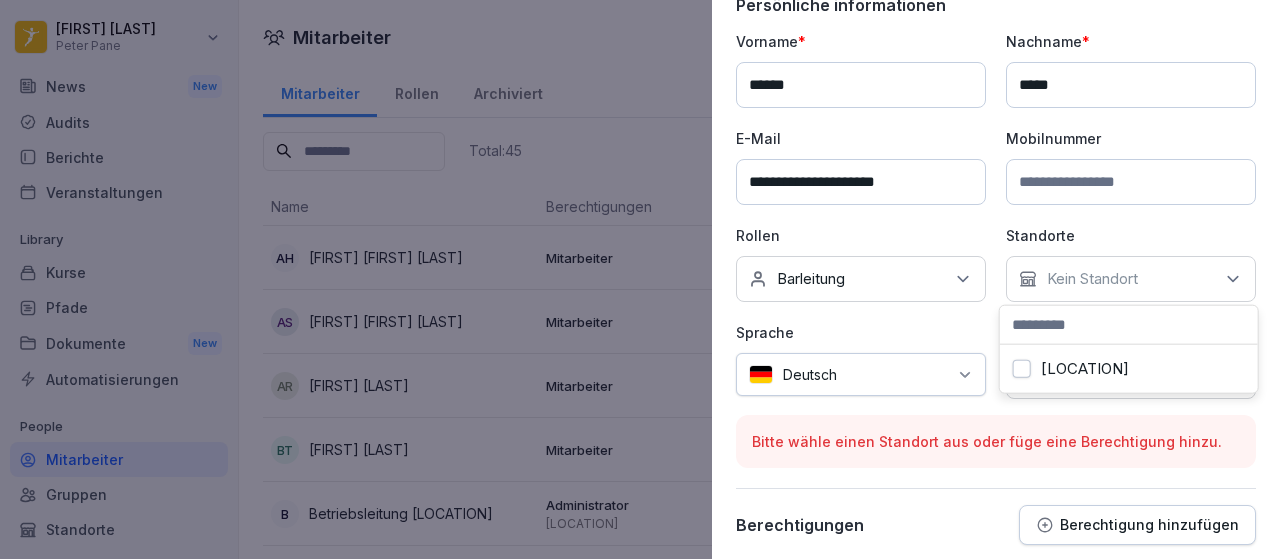click on "[LOCATION]" at bounding box center (1022, 369) 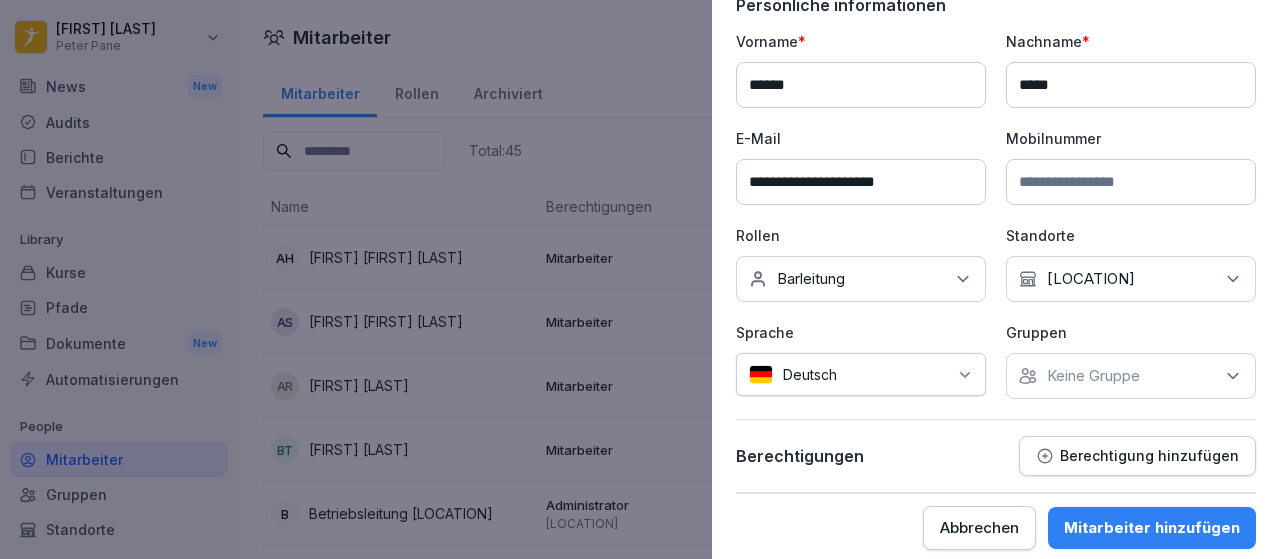 click on "**********" at bounding box center [996, 215] 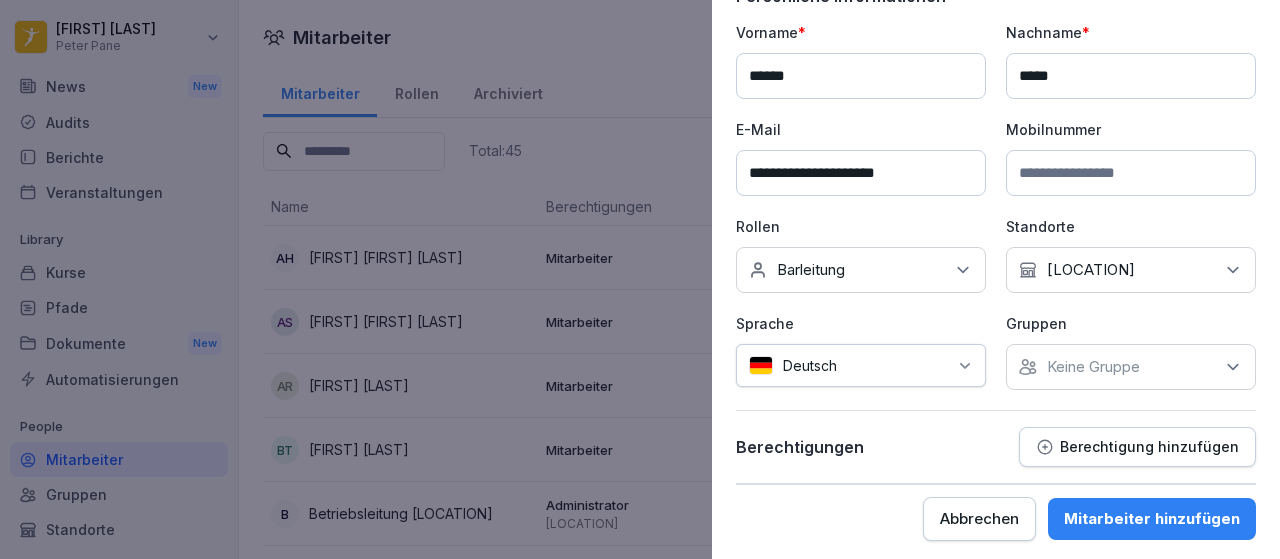 click on "Berechtigung hinzufügen" at bounding box center (1137, 447) 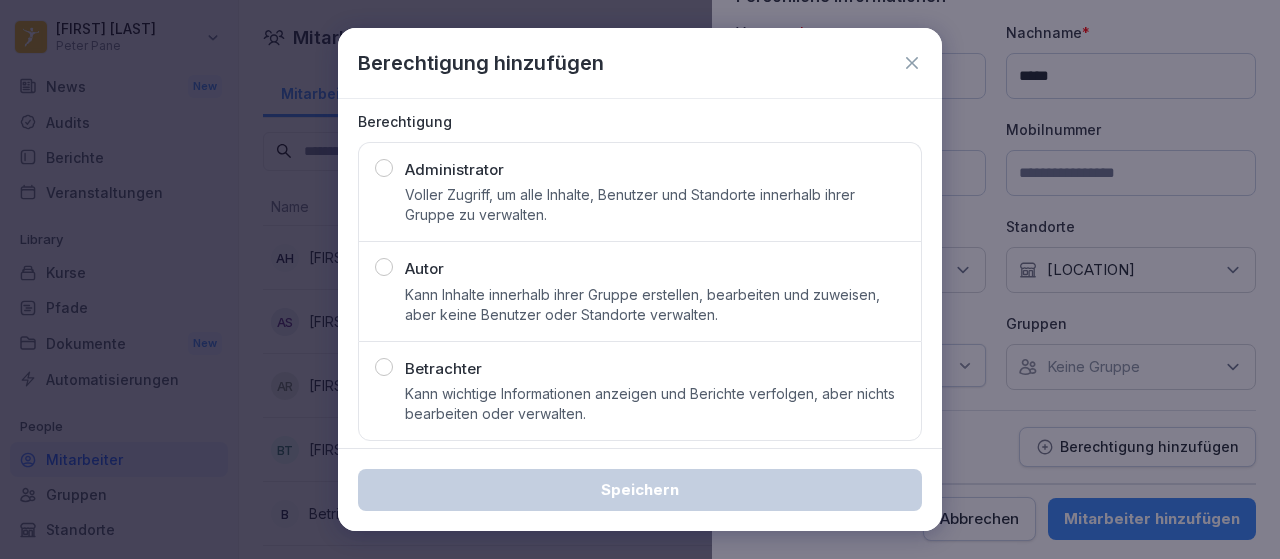 scroll, scrollTop: 115, scrollLeft: 0, axis: vertical 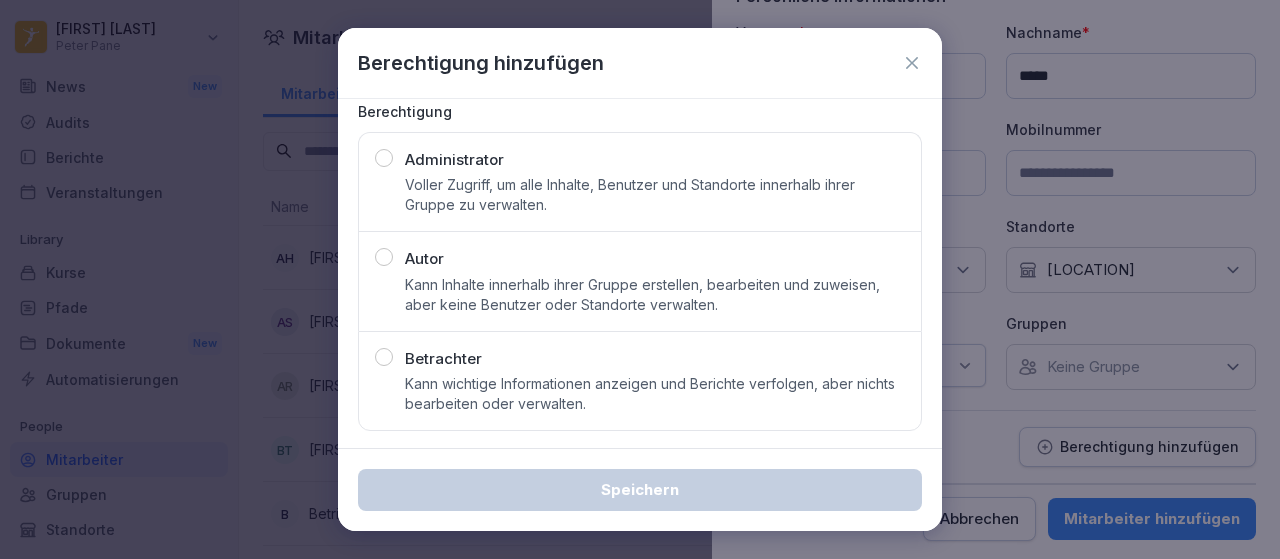 click on "Betrachter" at bounding box center (443, 359) 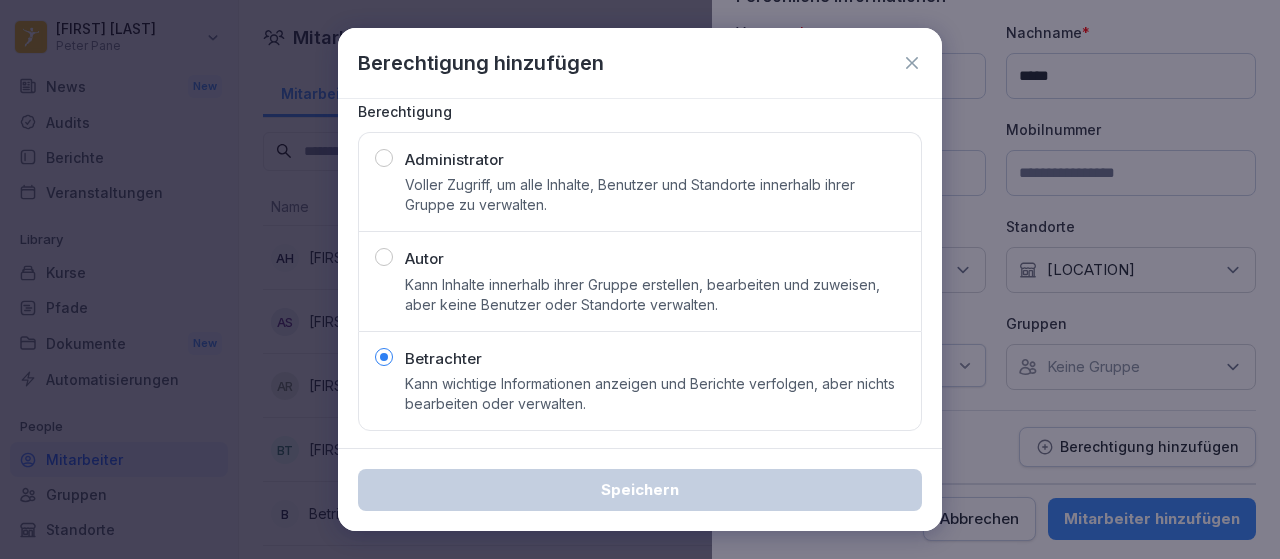 click on "Autor Kann Inhalte innerhalb ihrer Gruppe erstellen, bearbeiten und zuweisen, aber keine Benutzer oder Standorte verwalten." at bounding box center (655, 281) 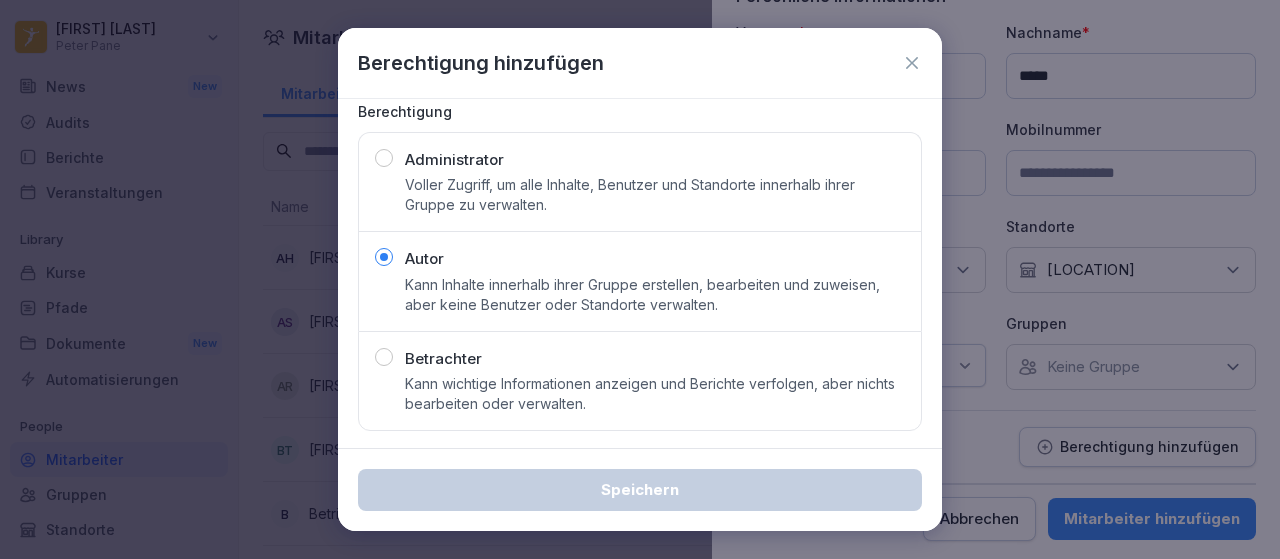 click at bounding box center [384, 357] 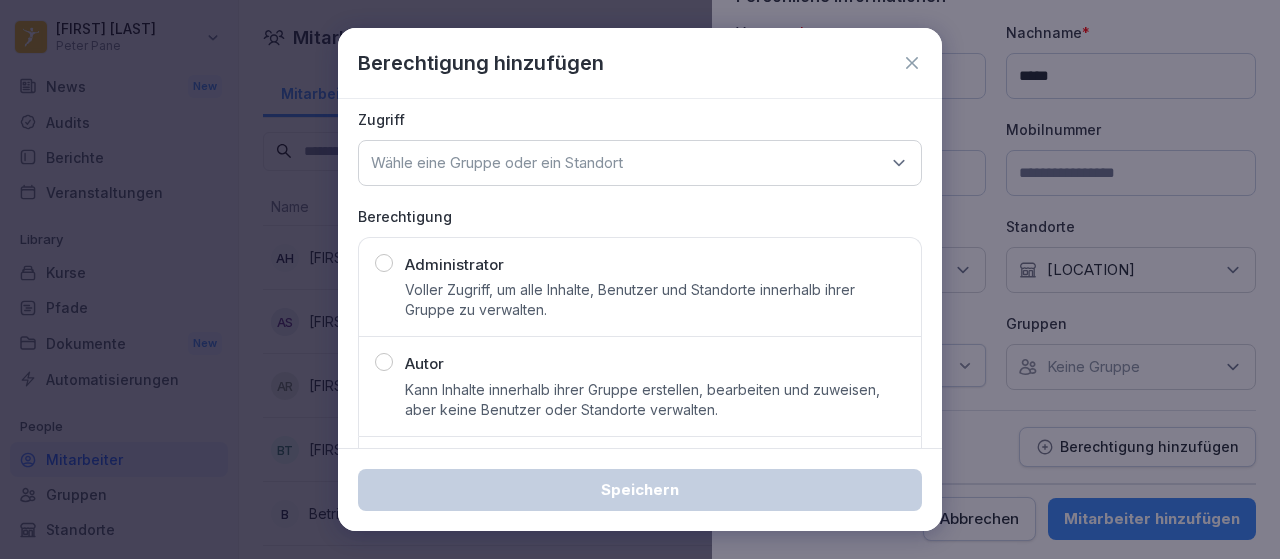scroll, scrollTop: 0, scrollLeft: 0, axis: both 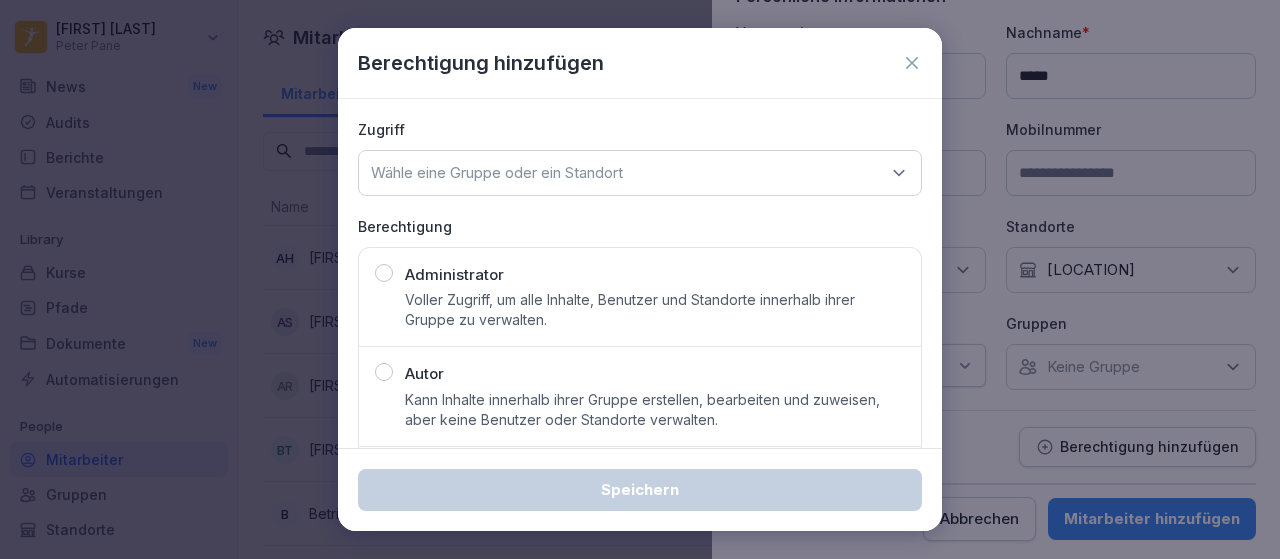 click on "Wähle eine Gruppe oder ein Standort" at bounding box center [640, 173] 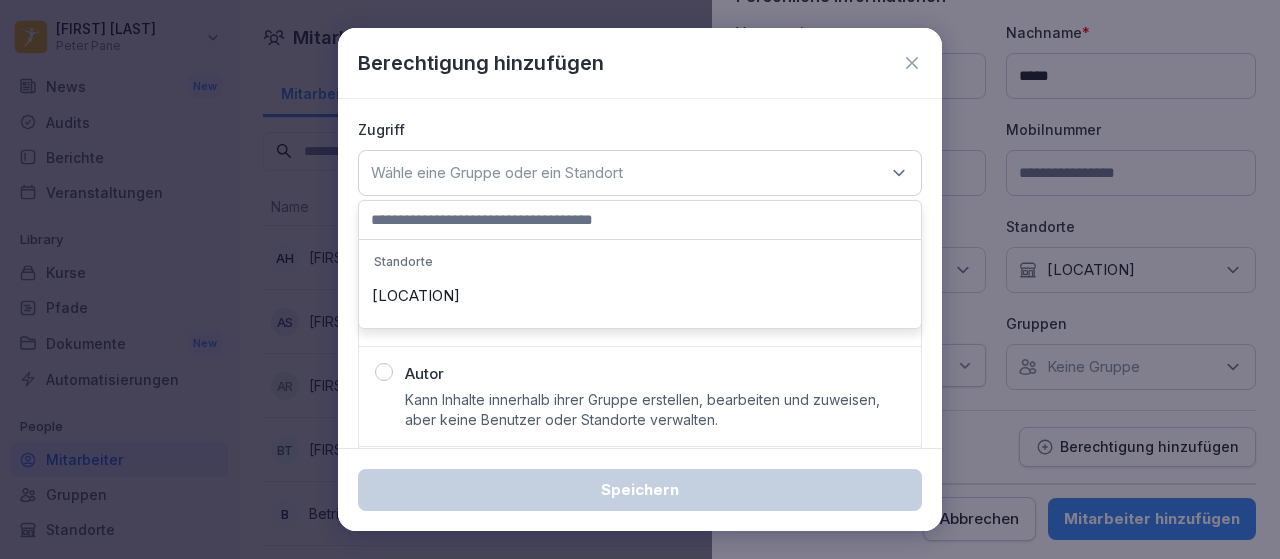 click on "[LOCATION]" at bounding box center (640, 296) 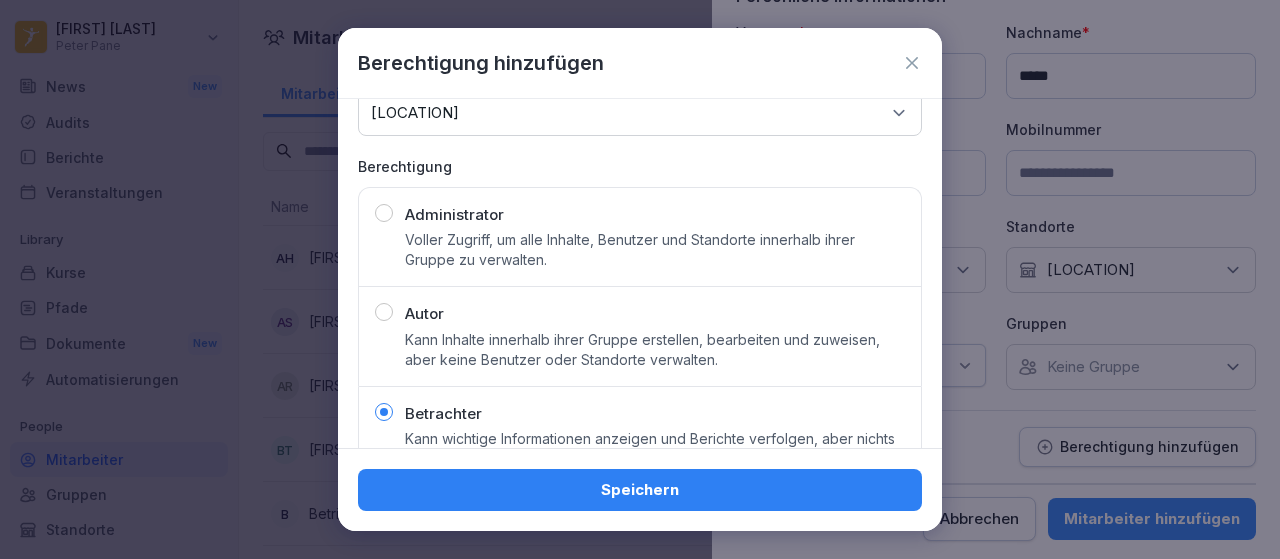 scroll, scrollTop: 115, scrollLeft: 0, axis: vertical 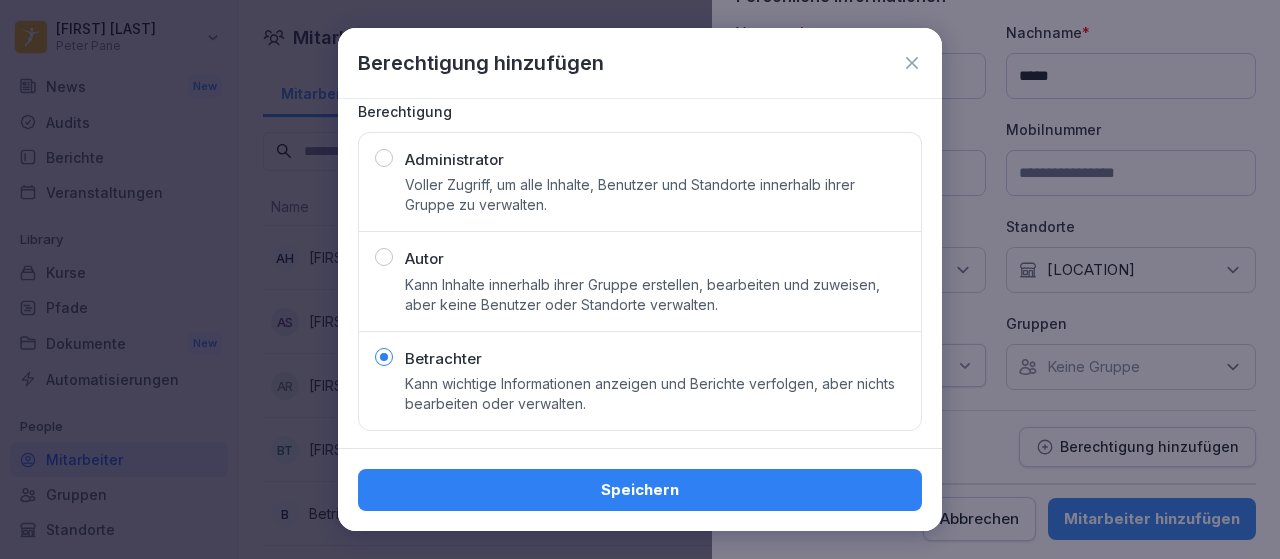 click on "Speichern" at bounding box center [640, 490] 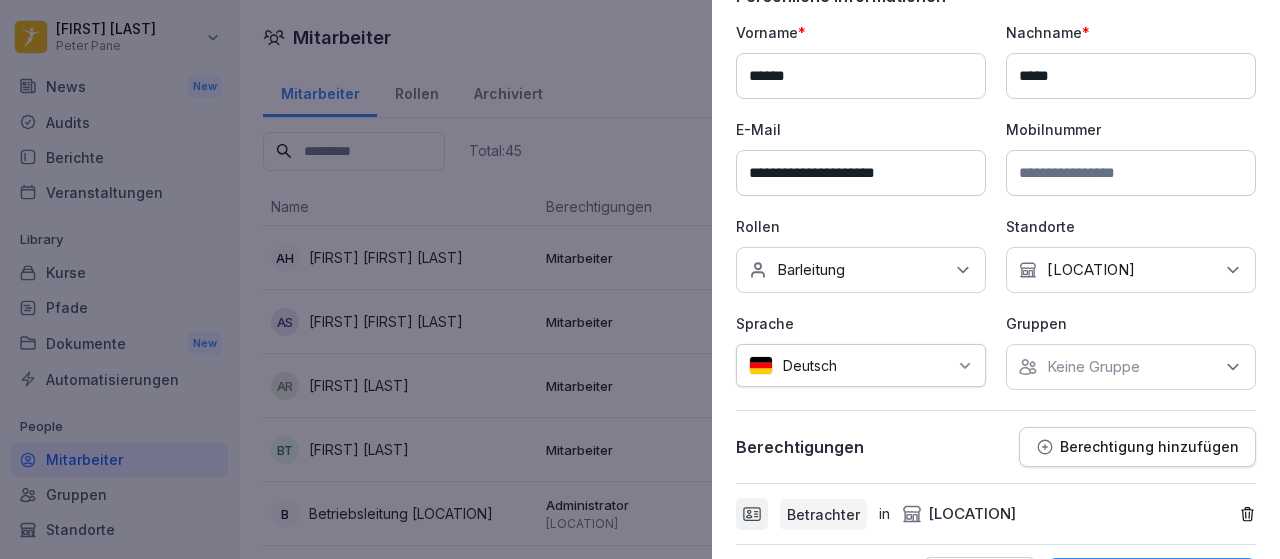 scroll, scrollTop: 173, scrollLeft: 0, axis: vertical 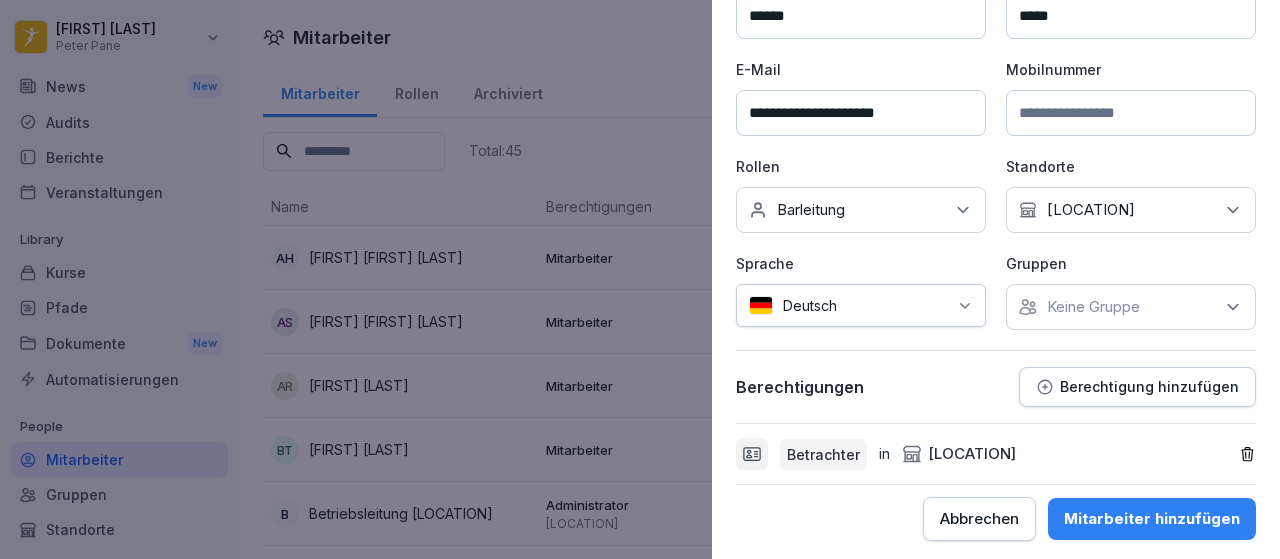 click on "Mitarbeiter hinzufügen" at bounding box center (1152, 519) 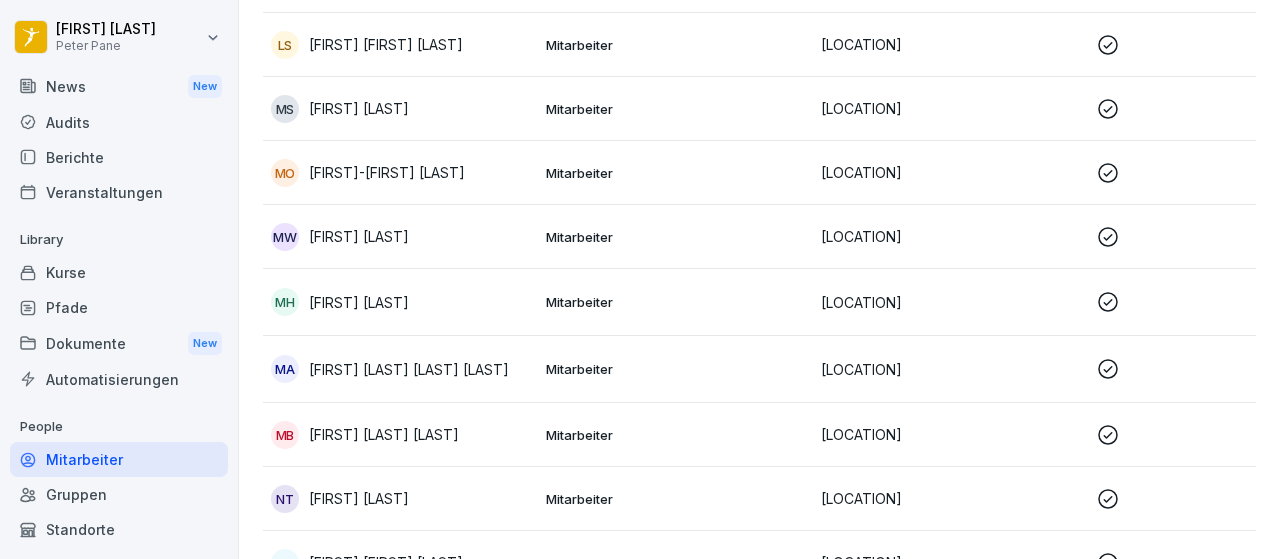 scroll, scrollTop: 2088, scrollLeft: 0, axis: vertical 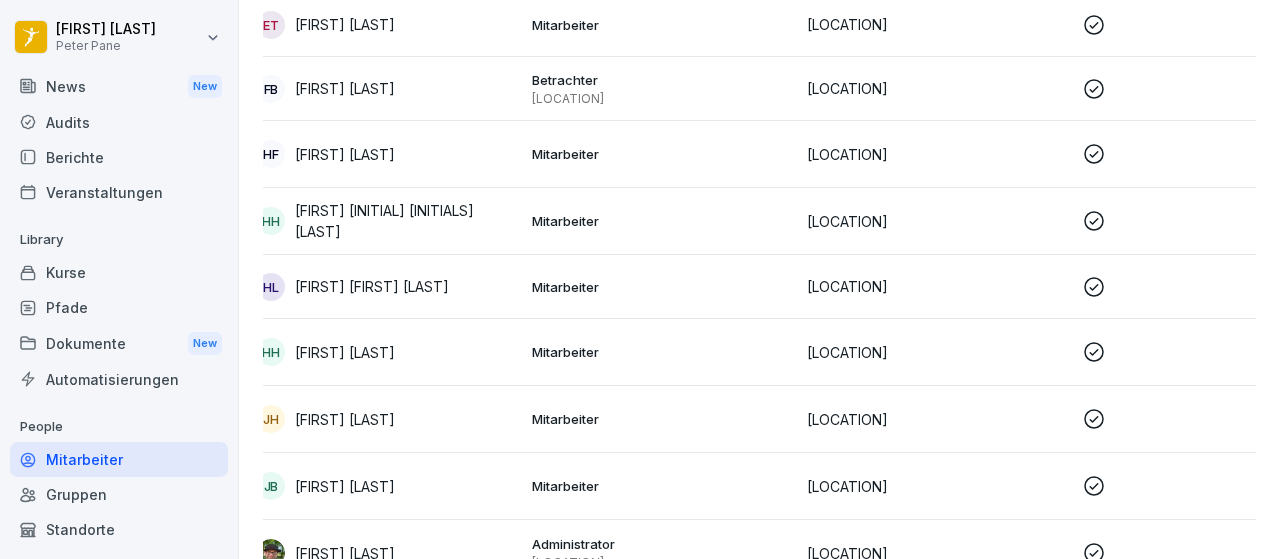 click on "[LOCATION]" at bounding box center [661, 99] 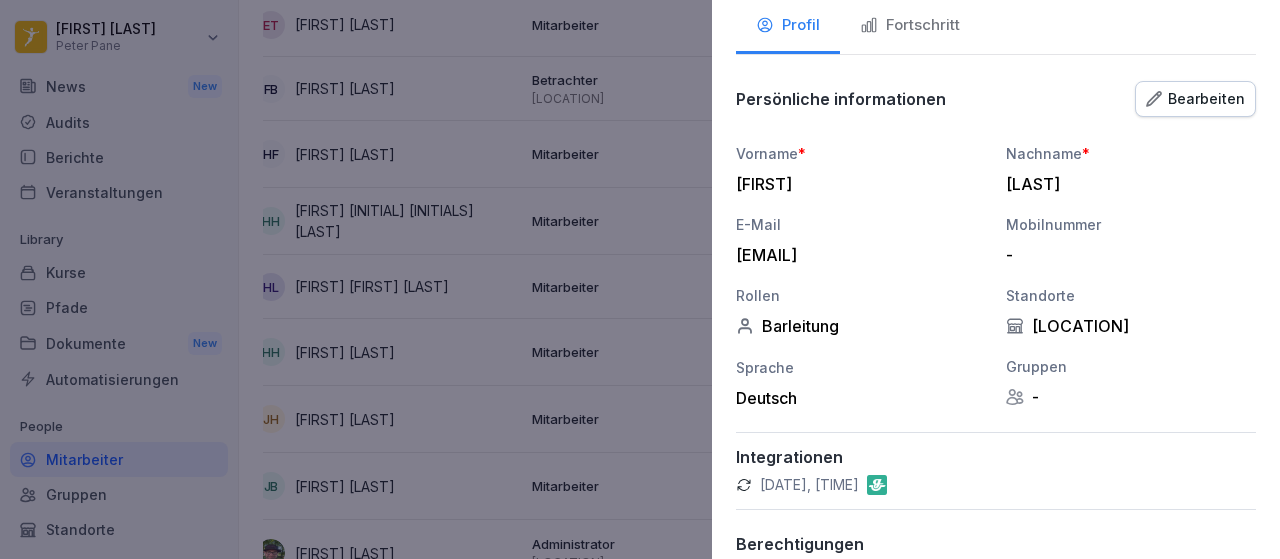 scroll, scrollTop: 113, scrollLeft: 0, axis: vertical 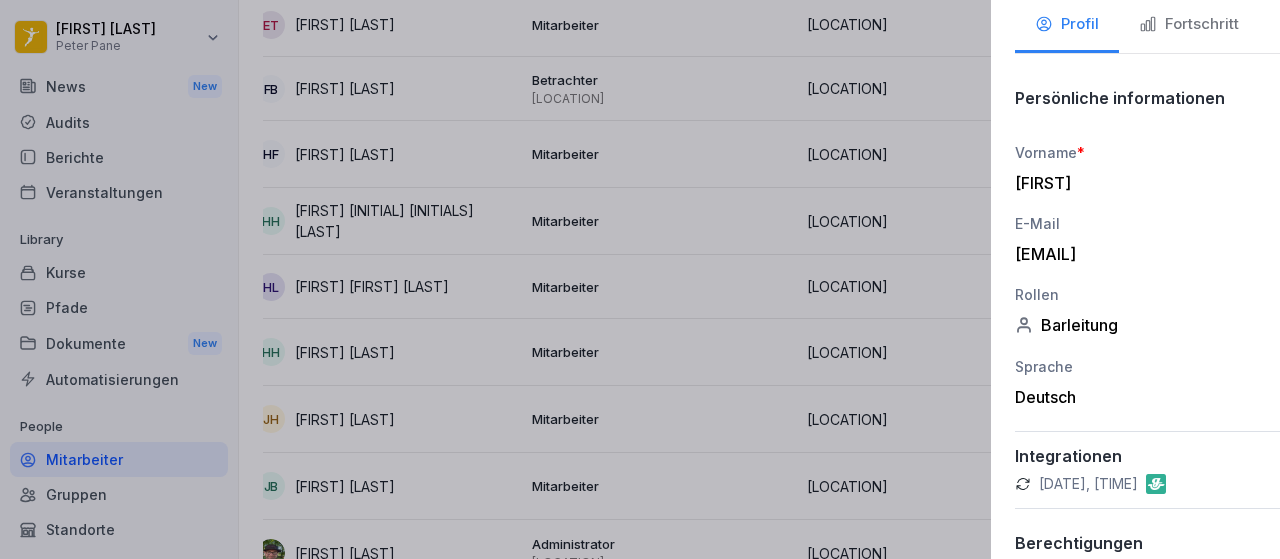 click at bounding box center [640, 279] 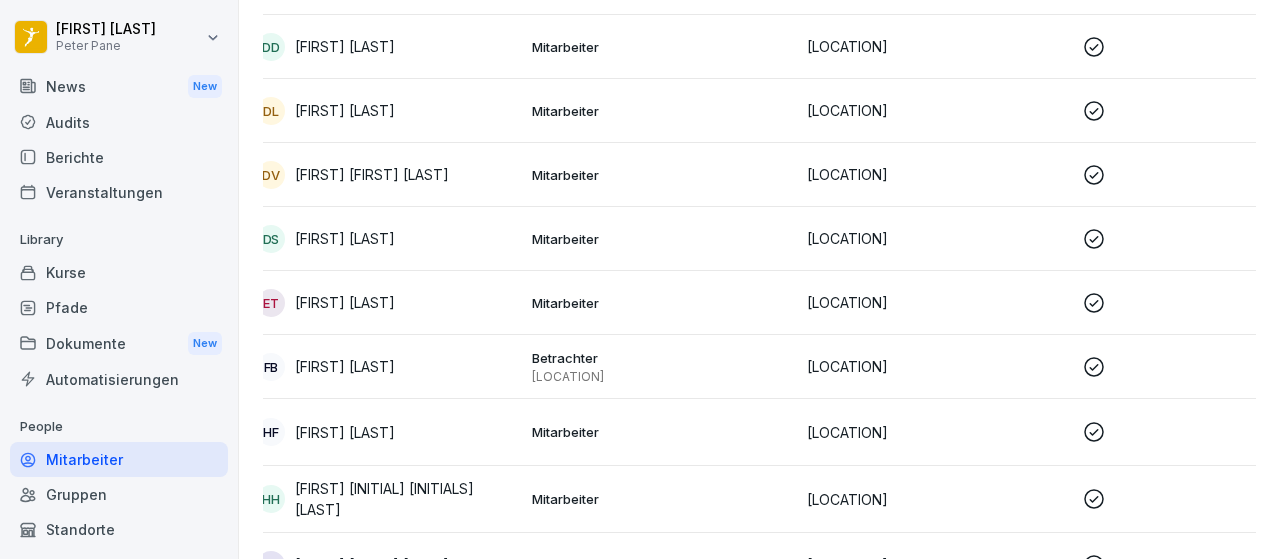scroll, scrollTop: 726, scrollLeft: 0, axis: vertical 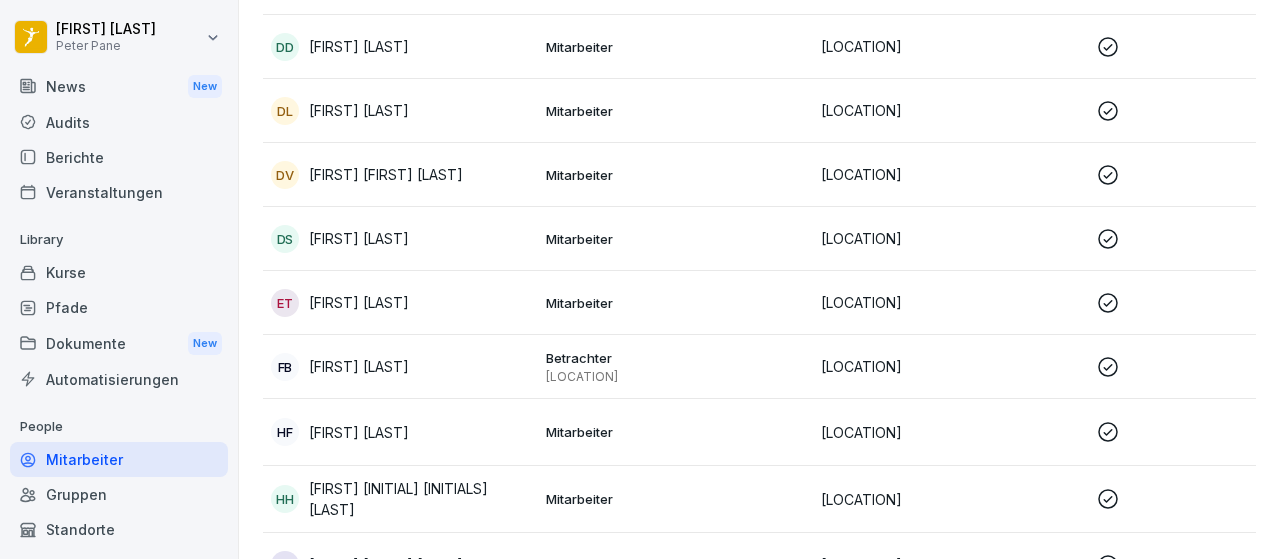 click on "FB [FIRST] [LAST]" at bounding box center [400, 367] 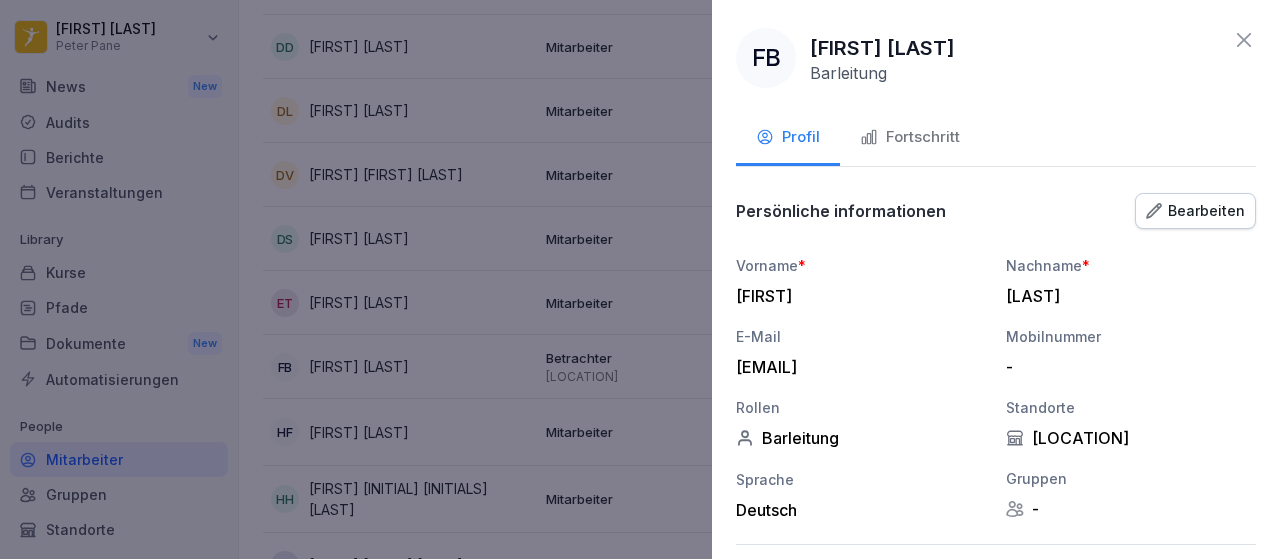 click on "Bearbeiten" at bounding box center (1195, 211) 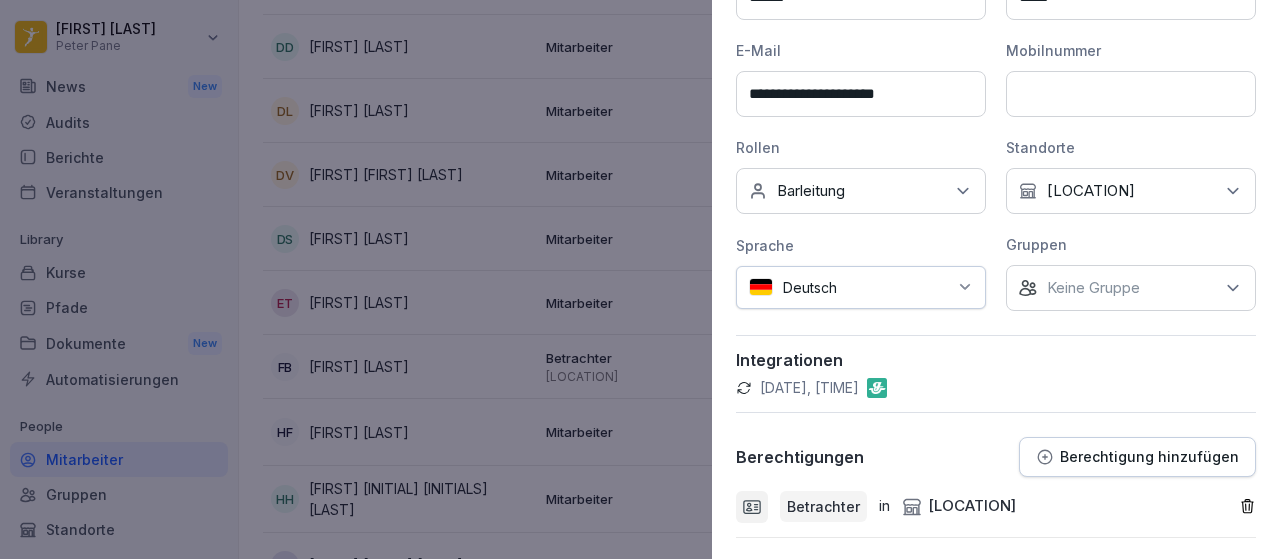 scroll, scrollTop: 333, scrollLeft: 0, axis: vertical 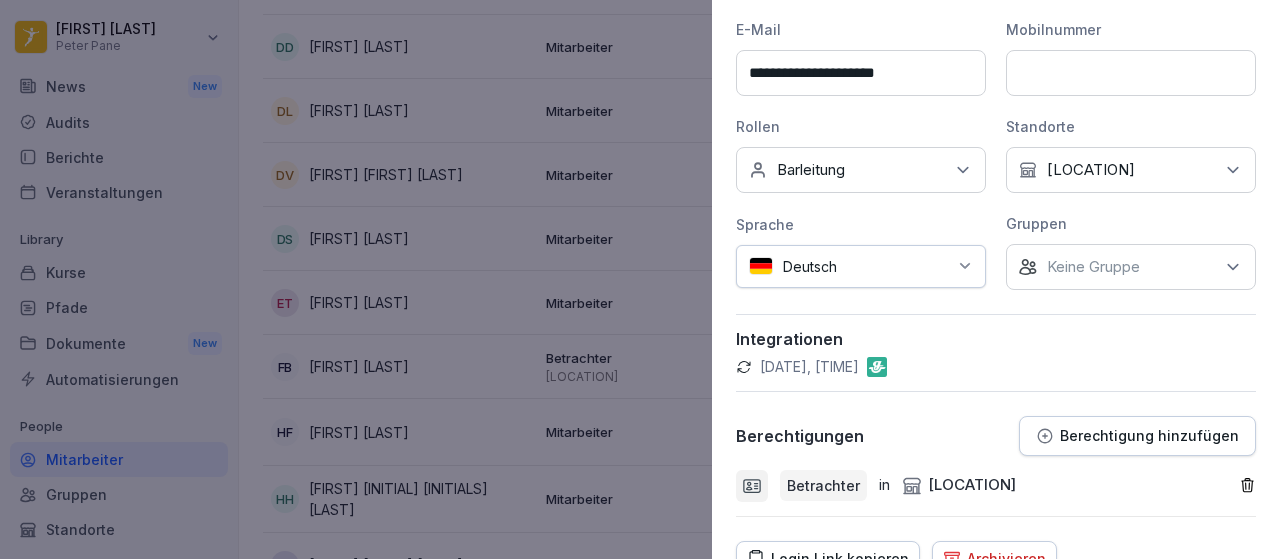 click on "Barleitung" at bounding box center [811, 170] 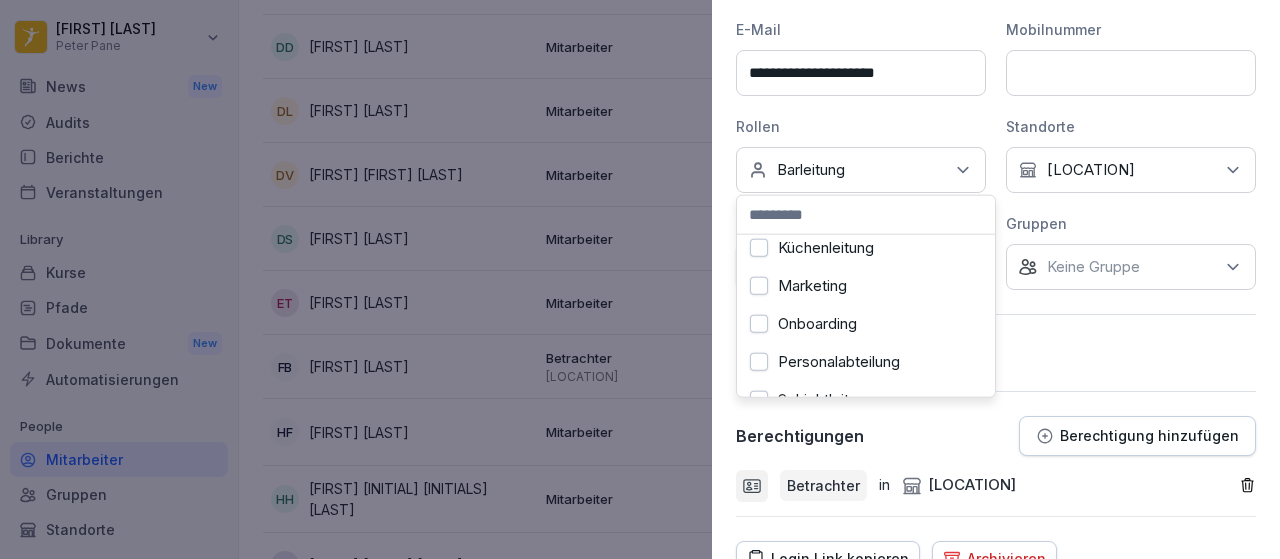 scroll, scrollTop: 617, scrollLeft: 0, axis: vertical 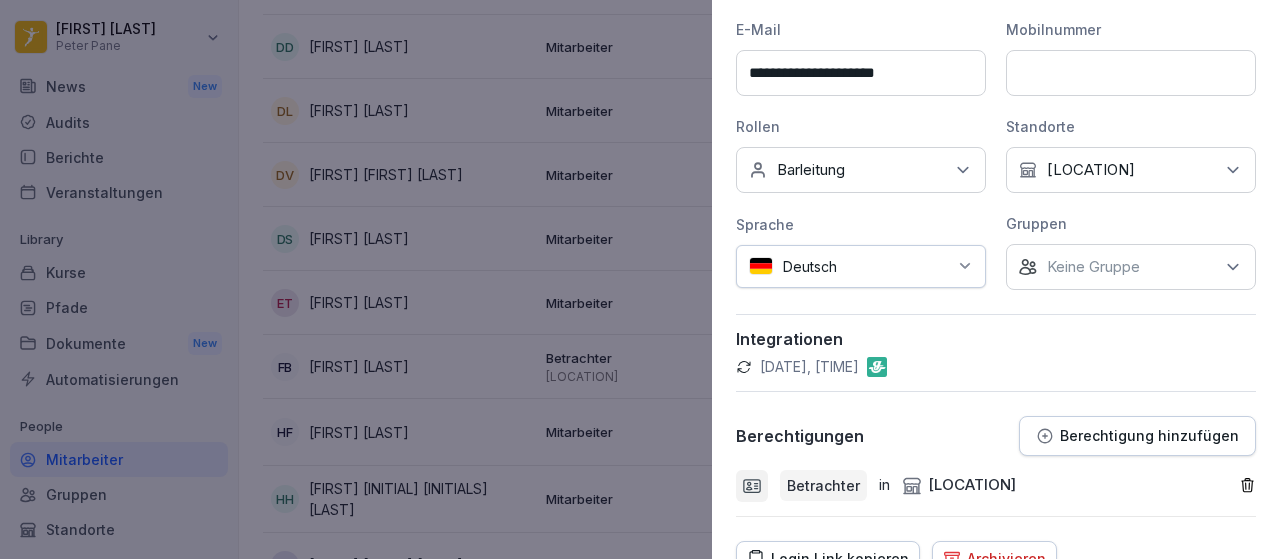 click on "Keine Rollen Barleitung" at bounding box center [861, 170] 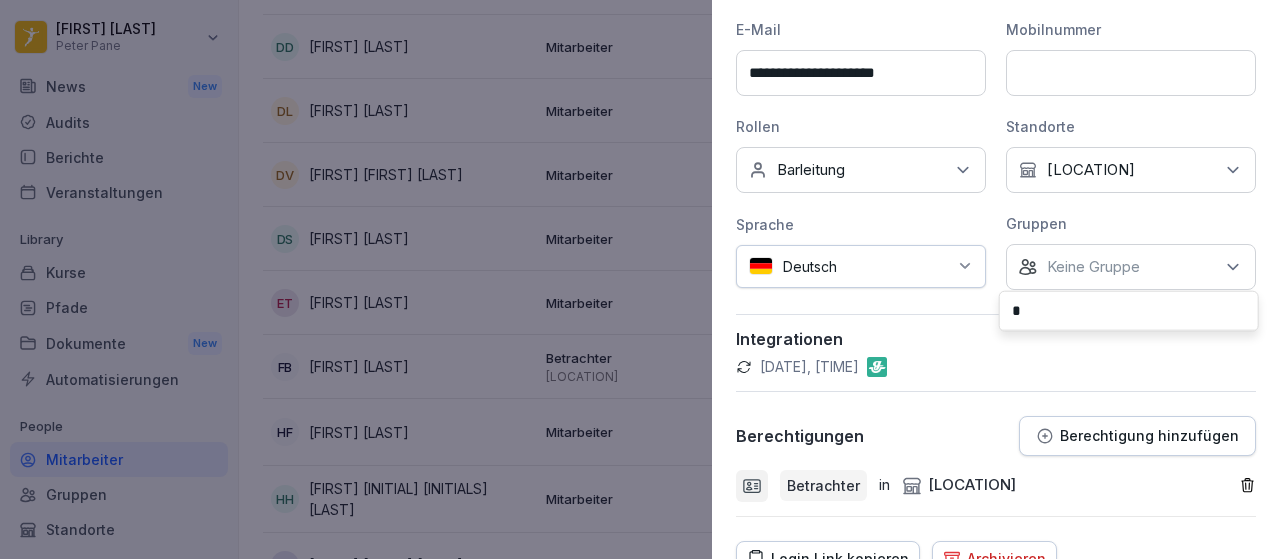 type on "*" 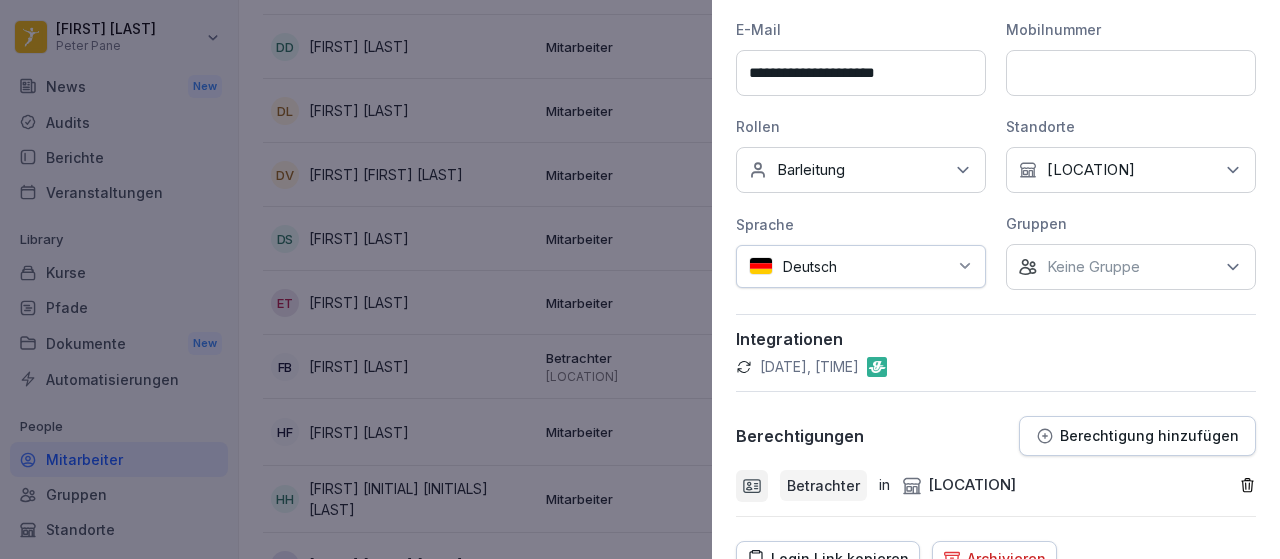 click on "[DATE], [TIME]" at bounding box center [996, 367] 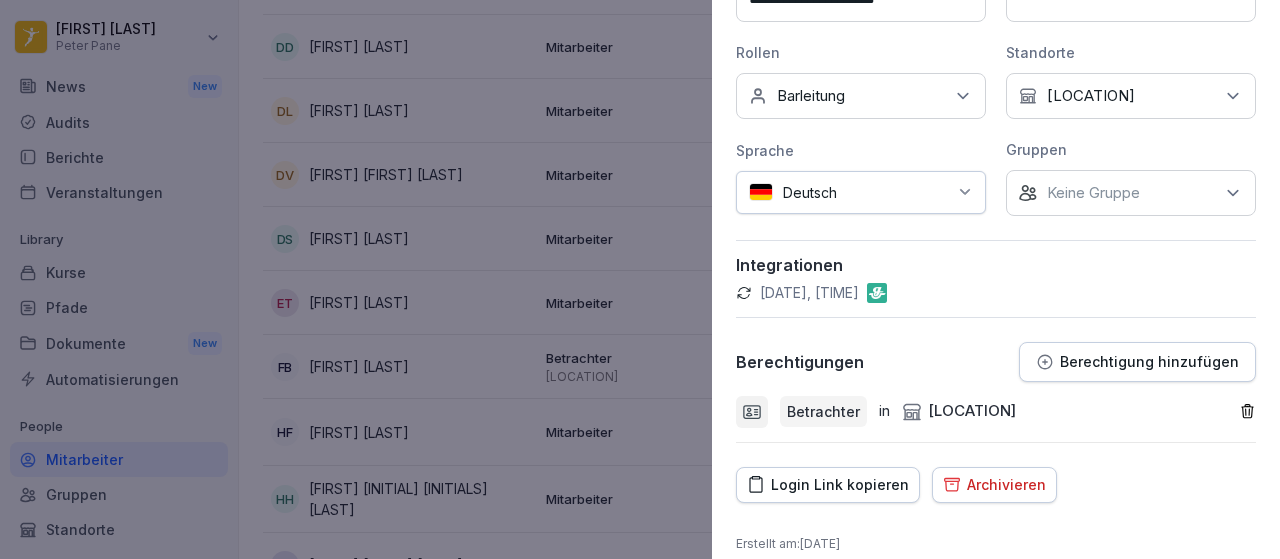scroll, scrollTop: 422, scrollLeft: 0, axis: vertical 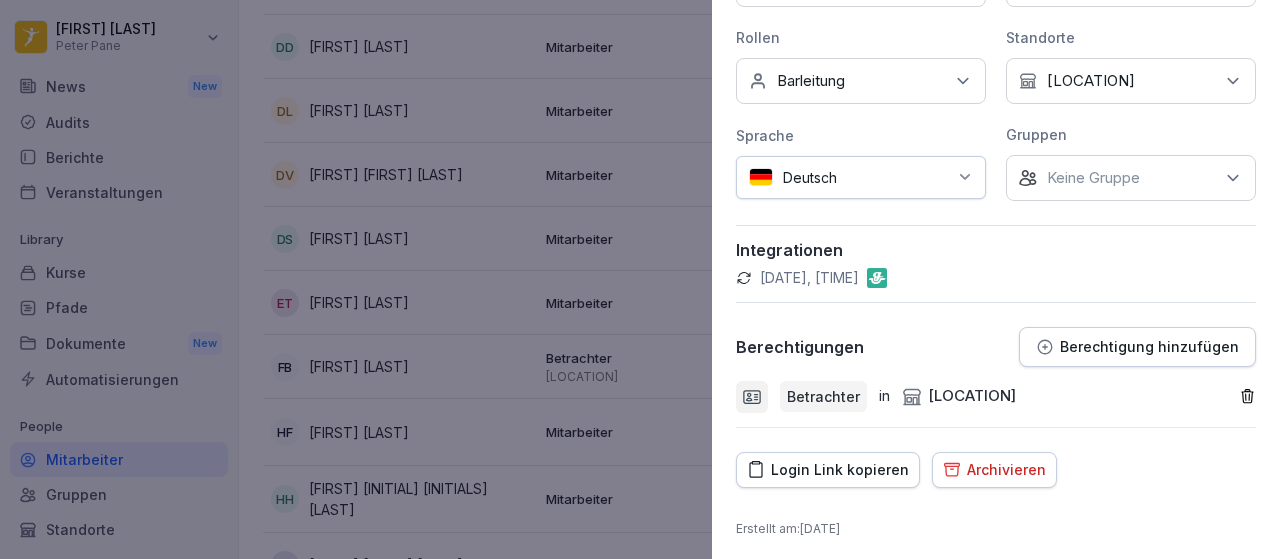 click on "Login Link kopieren" at bounding box center [828, 470] 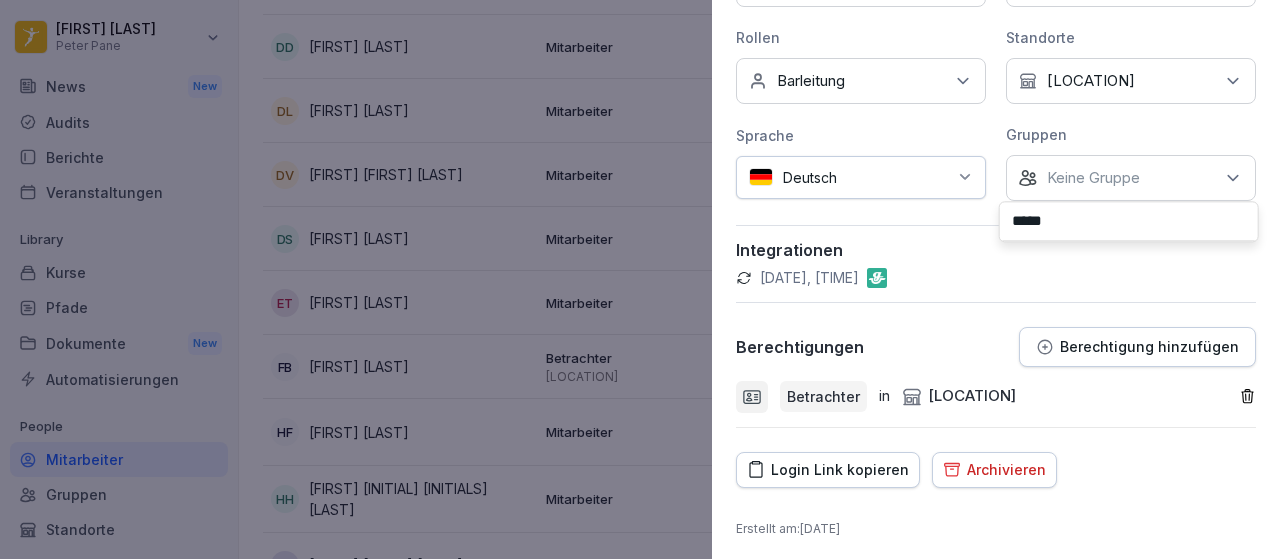 type on "******" 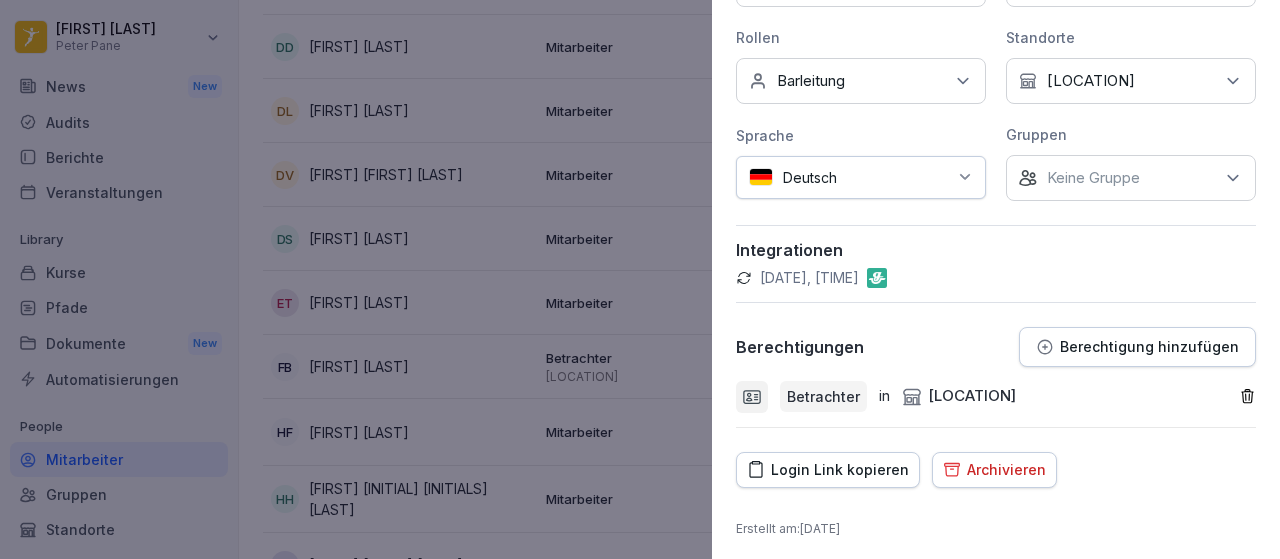 click on "Integrationen" at bounding box center [996, 250] 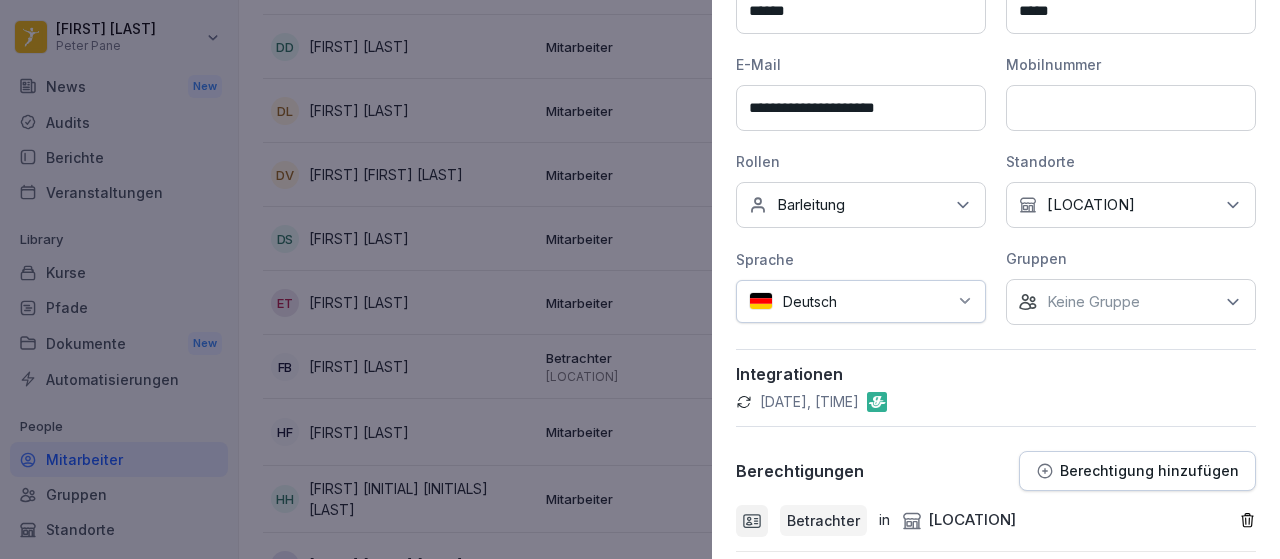 scroll, scrollTop: 303, scrollLeft: 0, axis: vertical 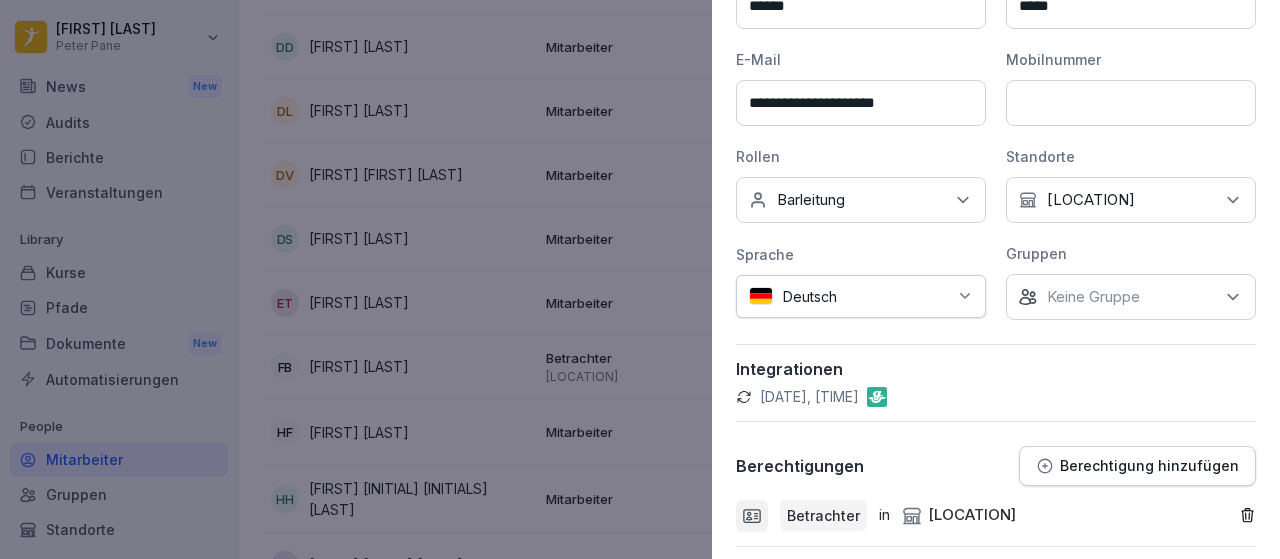 click on "Keine Rollen Barleitung" at bounding box center [861, 200] 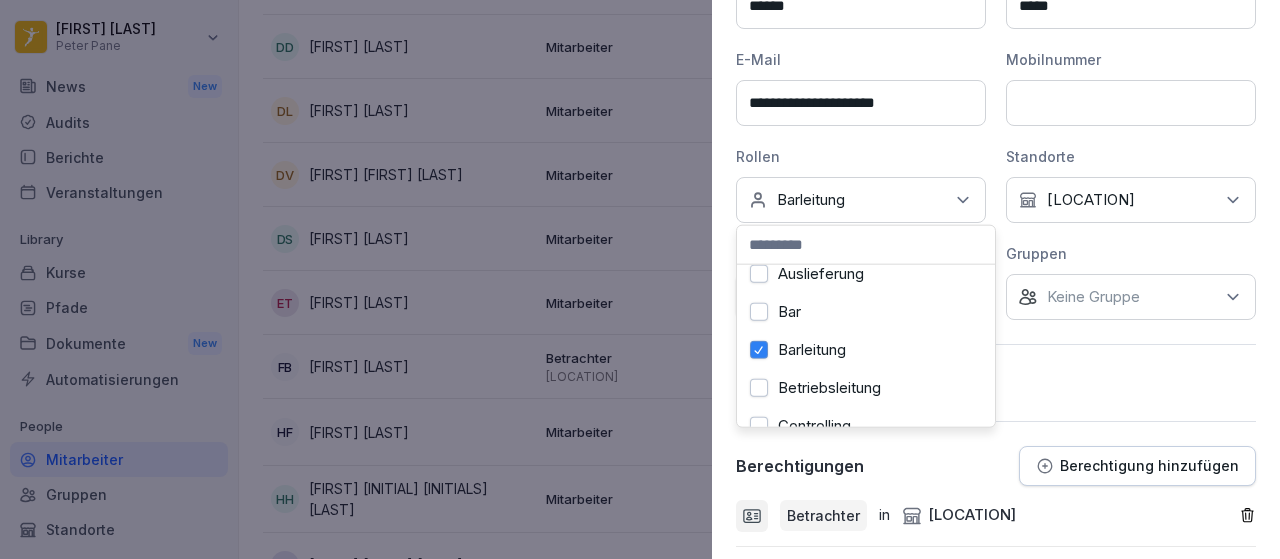 scroll, scrollTop: 0, scrollLeft: 0, axis: both 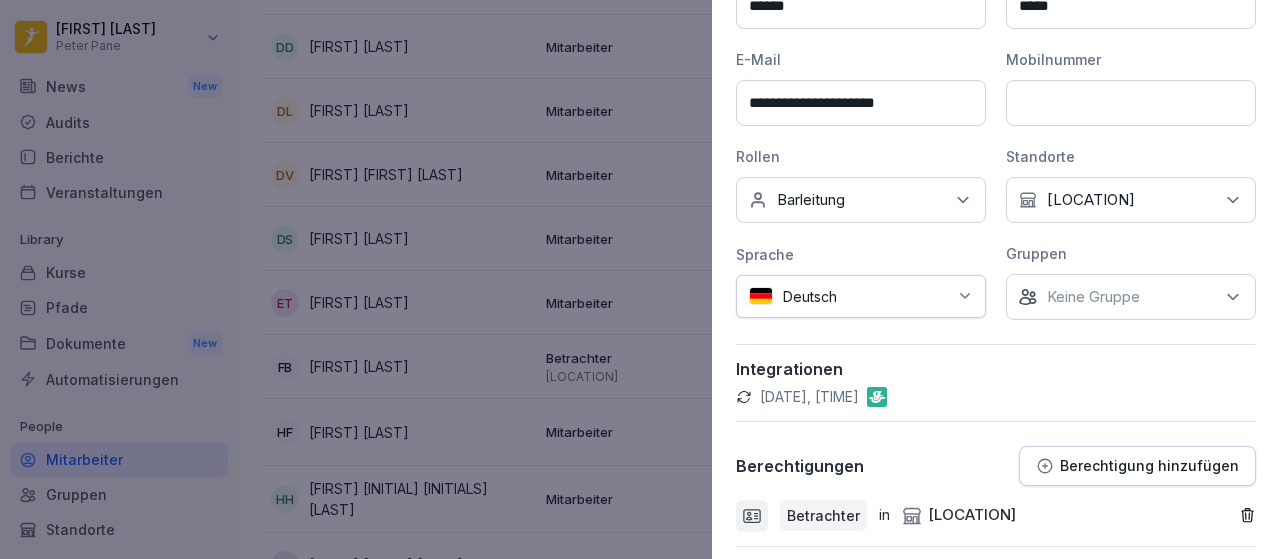 click on "Berechtigungen Berechtigung hinzufügen" at bounding box center (996, 466) 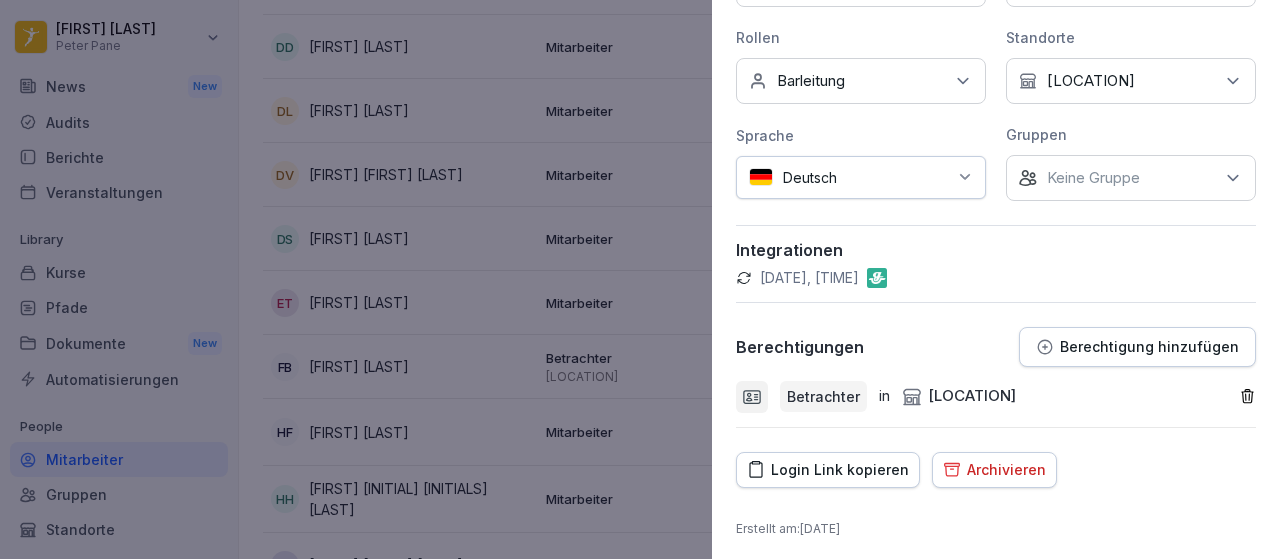 scroll, scrollTop: 0, scrollLeft: 0, axis: both 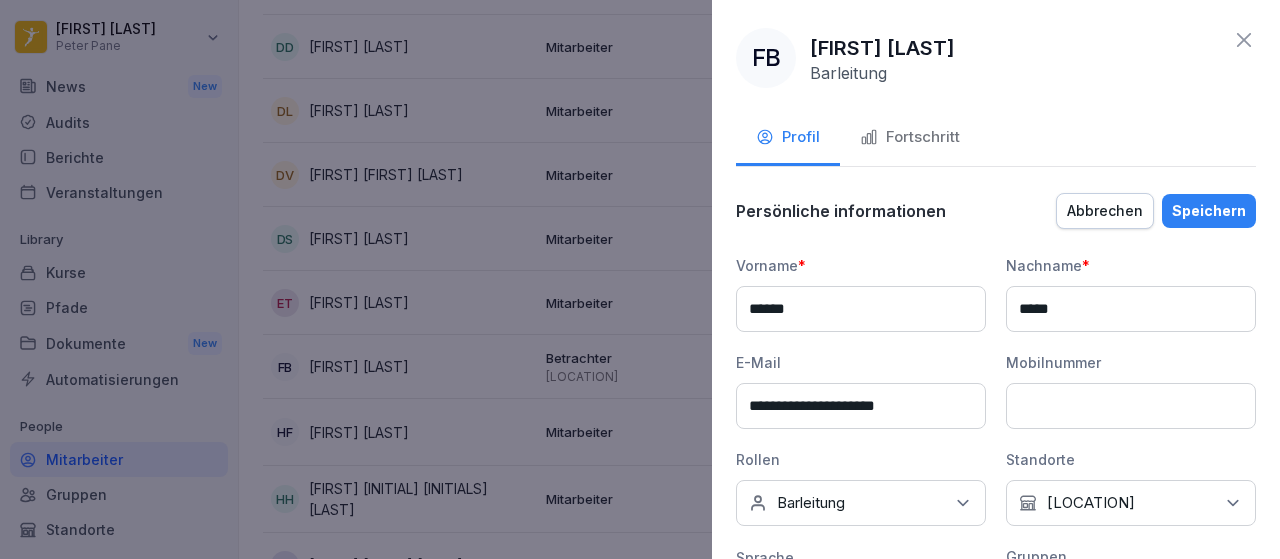 click on "Speichern" at bounding box center (1209, 211) 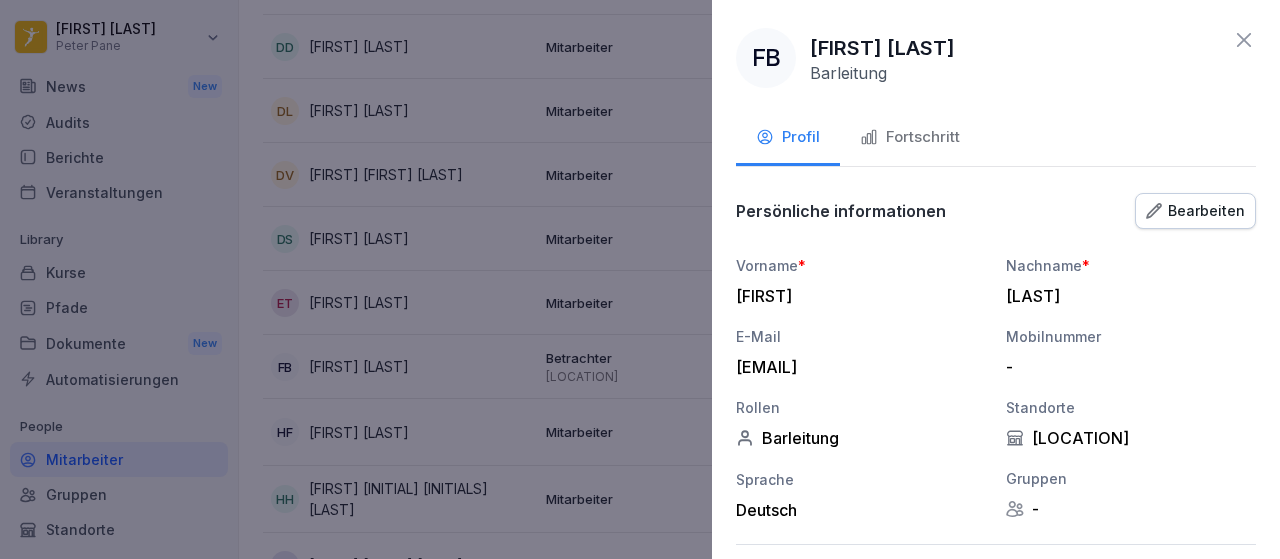 click 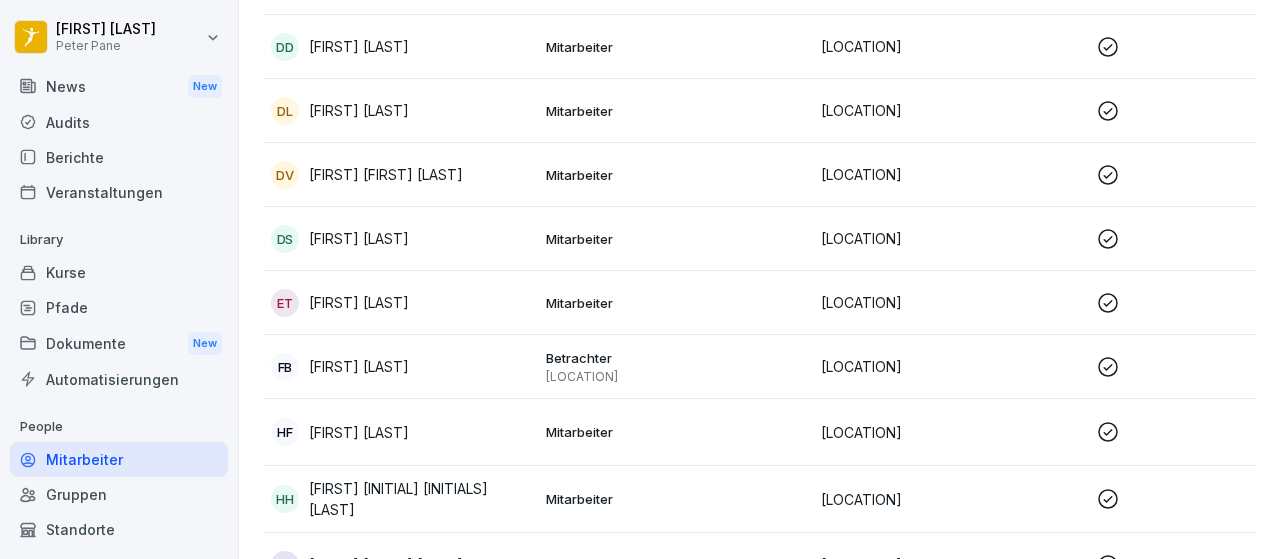 click on "FB [FIRST] [LAST]" at bounding box center [400, 367] 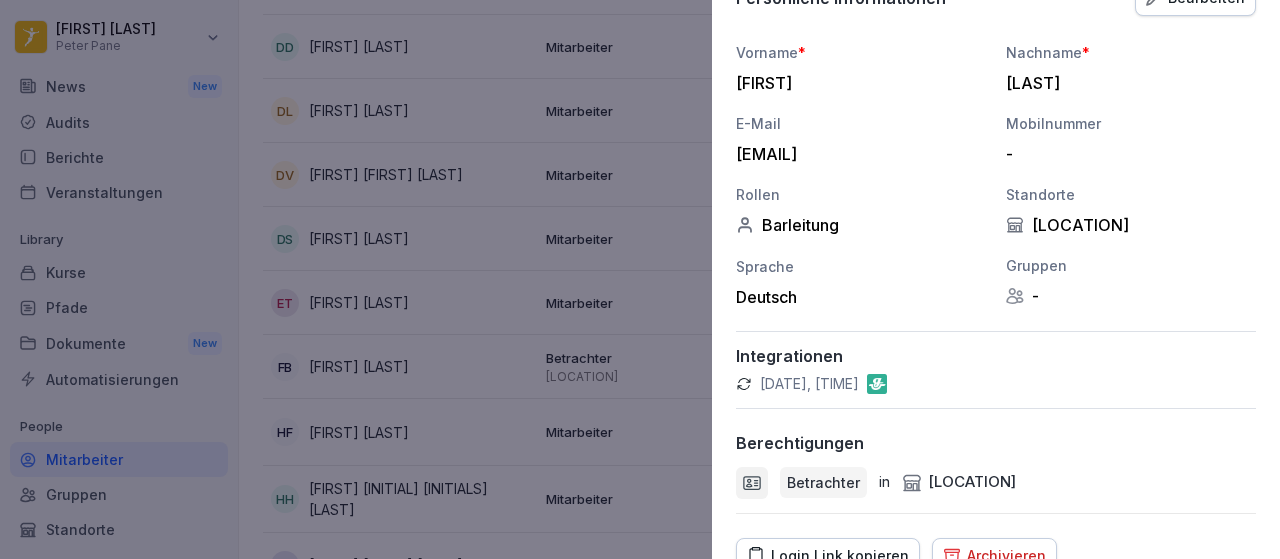 scroll, scrollTop: 0, scrollLeft: 0, axis: both 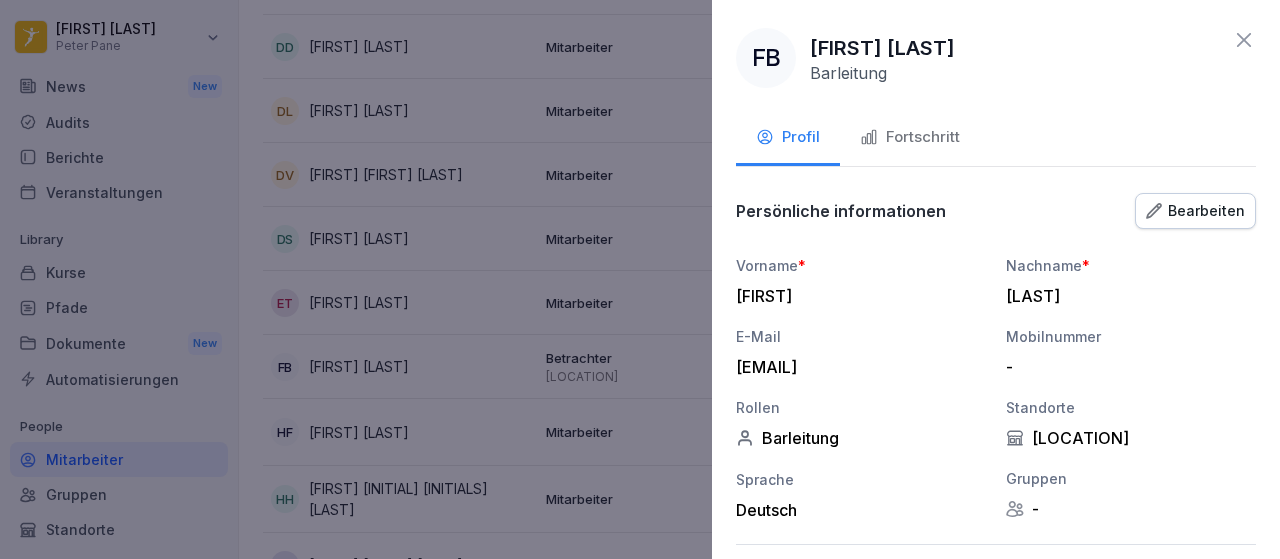 click on "Bearbeiten" at bounding box center (1195, 211) 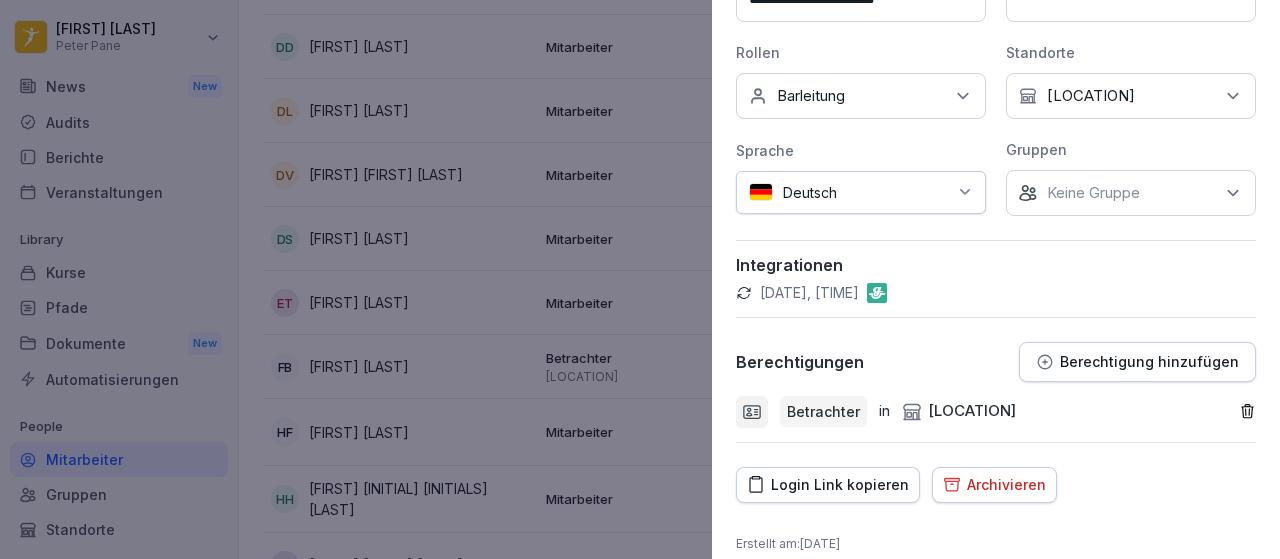 scroll, scrollTop: 422, scrollLeft: 0, axis: vertical 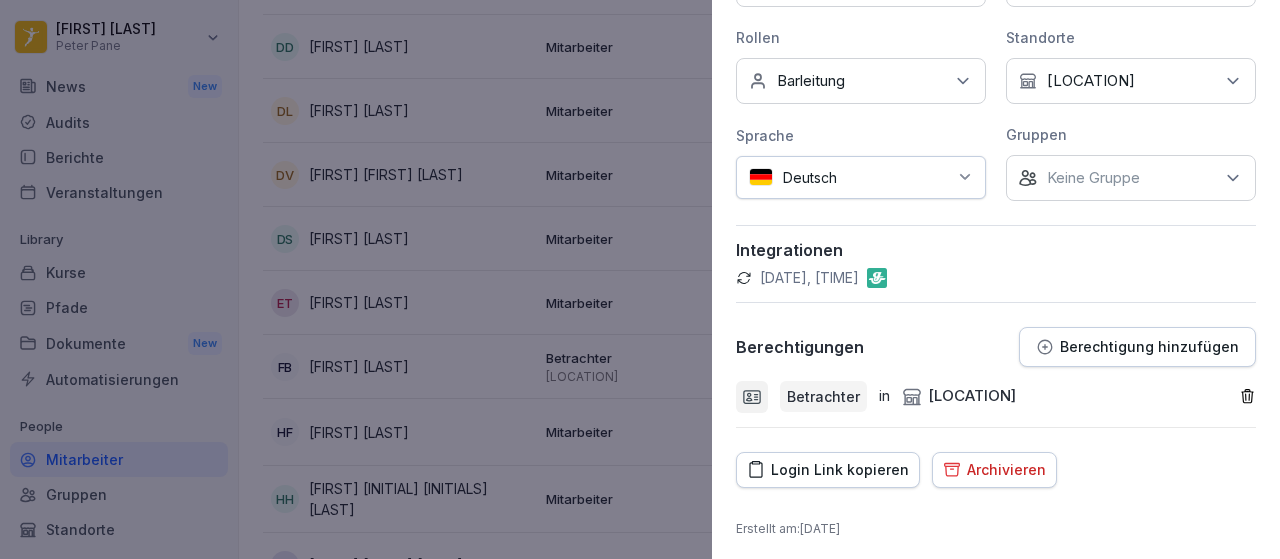 click on "Berechtigung hinzufügen" at bounding box center (1149, 347) 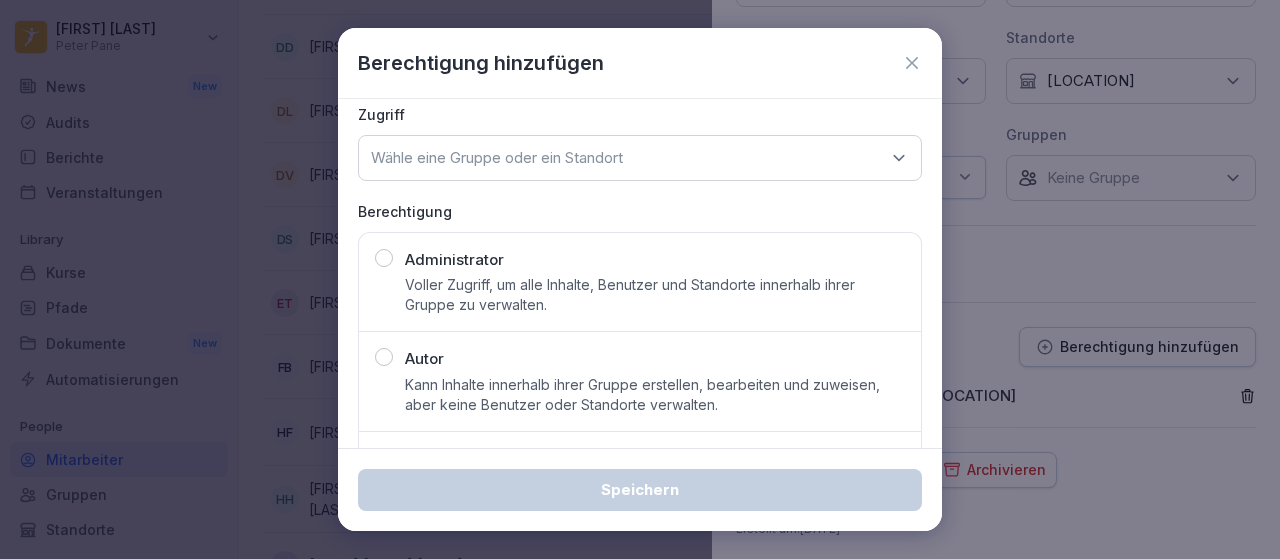 scroll, scrollTop: 16, scrollLeft: 0, axis: vertical 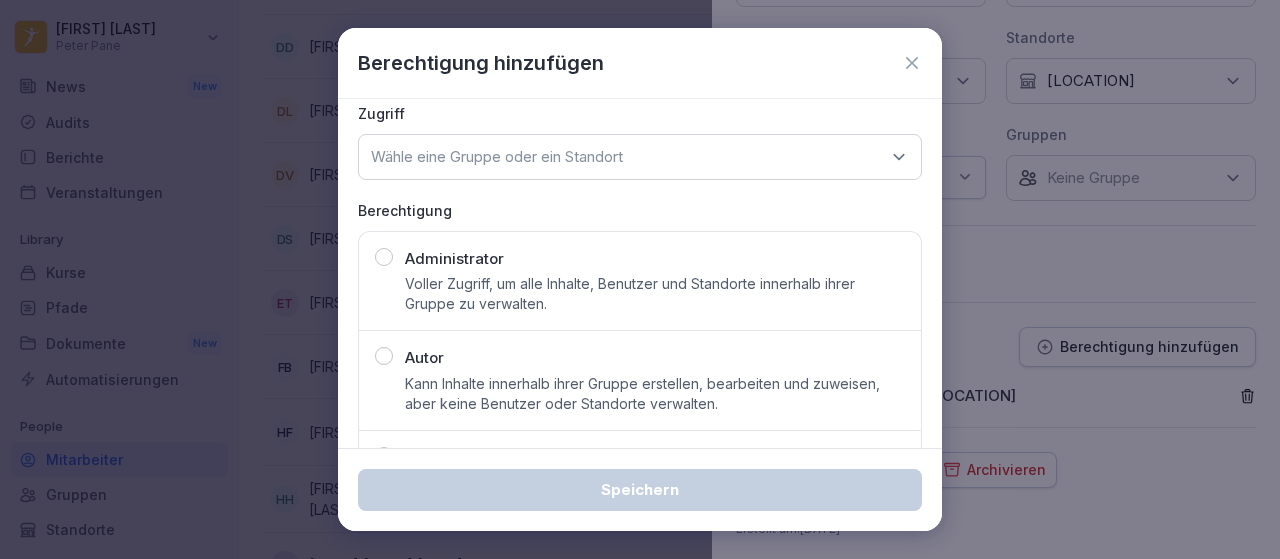 click on "Wähle eine Gruppe oder ein Standort" at bounding box center [497, 157] 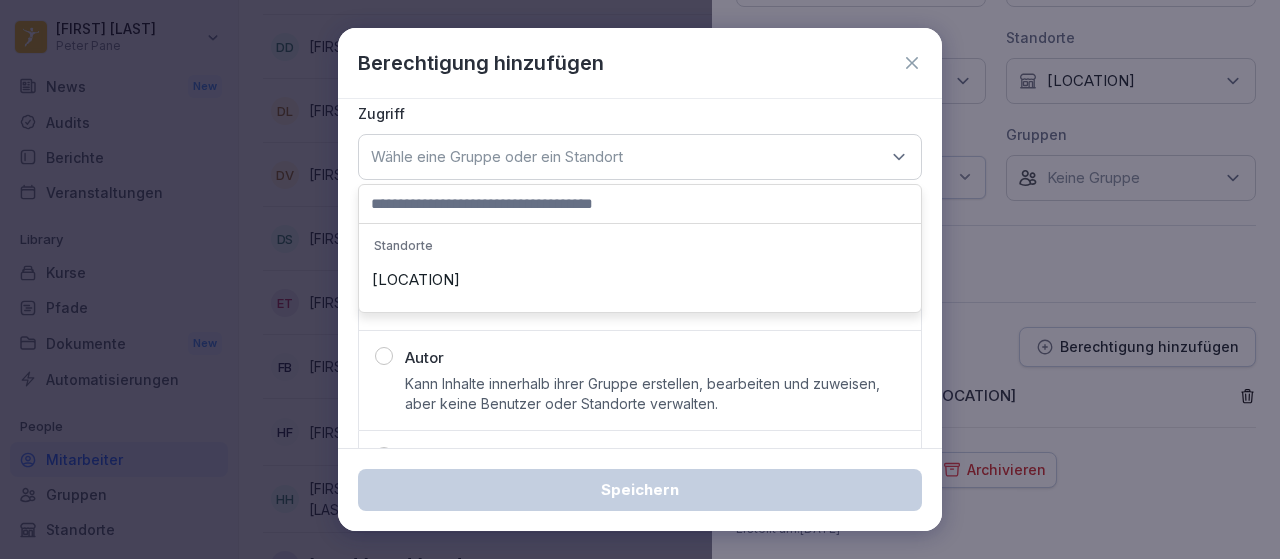 click on "[LOCATION]" at bounding box center (640, 280) 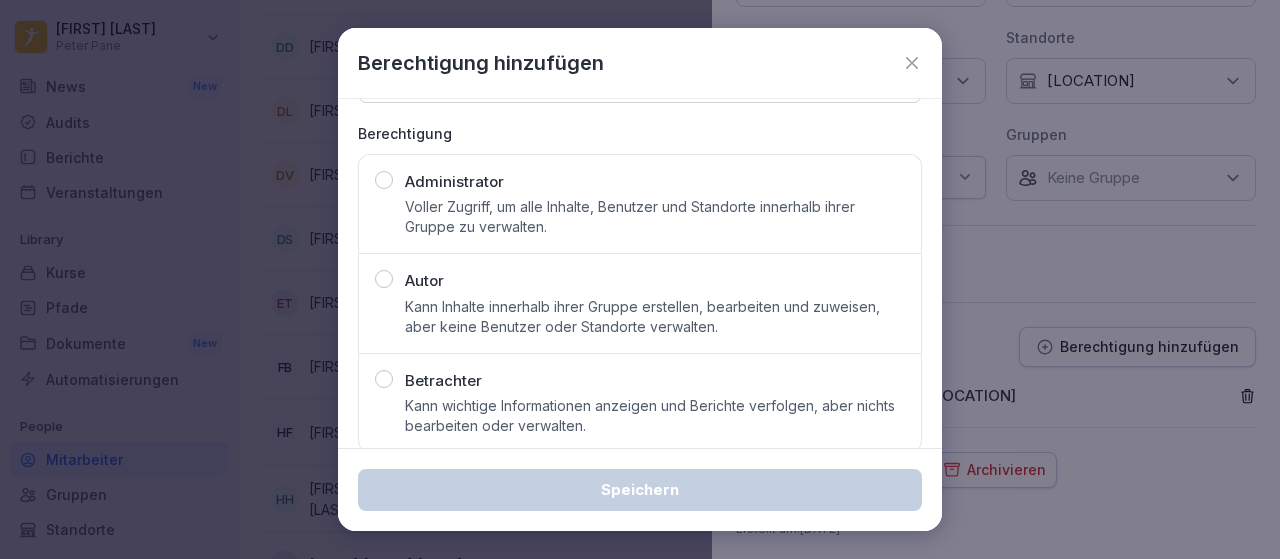 scroll, scrollTop: 115, scrollLeft: 0, axis: vertical 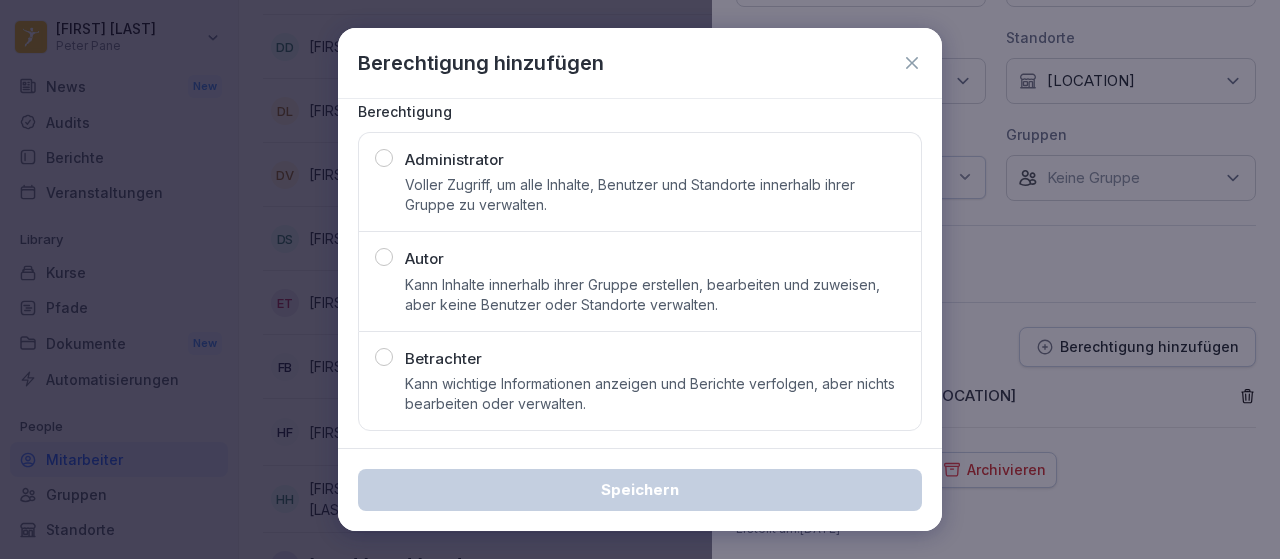 click on "Kann Inhalte innerhalb ihrer Gruppe erstellen, bearbeiten und zuweisen, aber keine Benutzer oder Standorte verwalten." at bounding box center [655, 295] 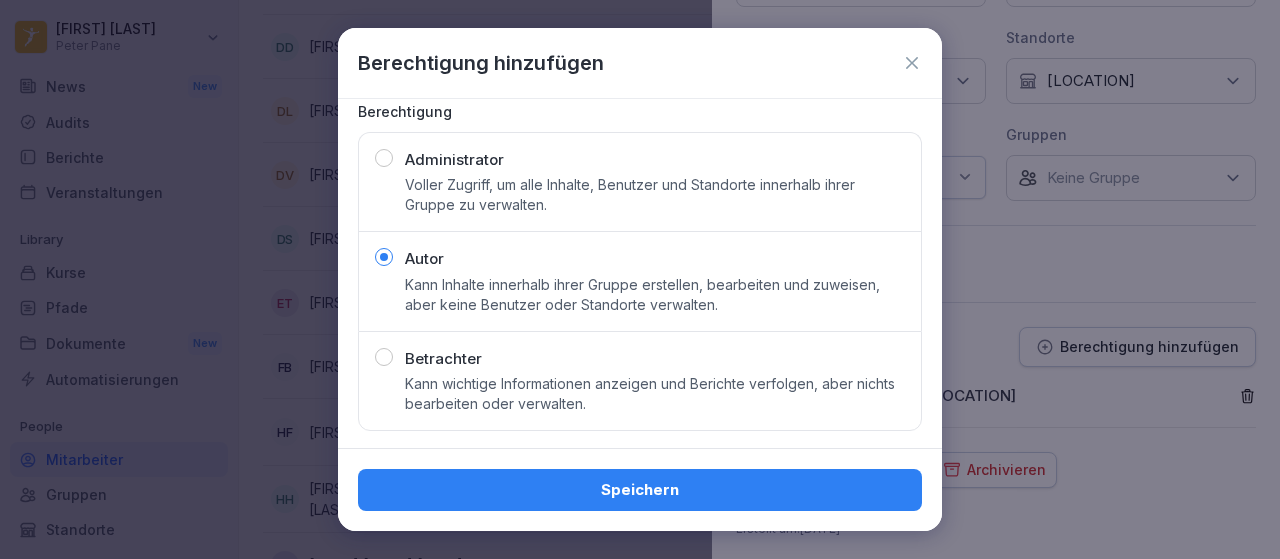 click on "Kann wichtige Informationen anzeigen und Berichte verfolgen, aber nichts bearbeiten oder verwalten." at bounding box center [655, 394] 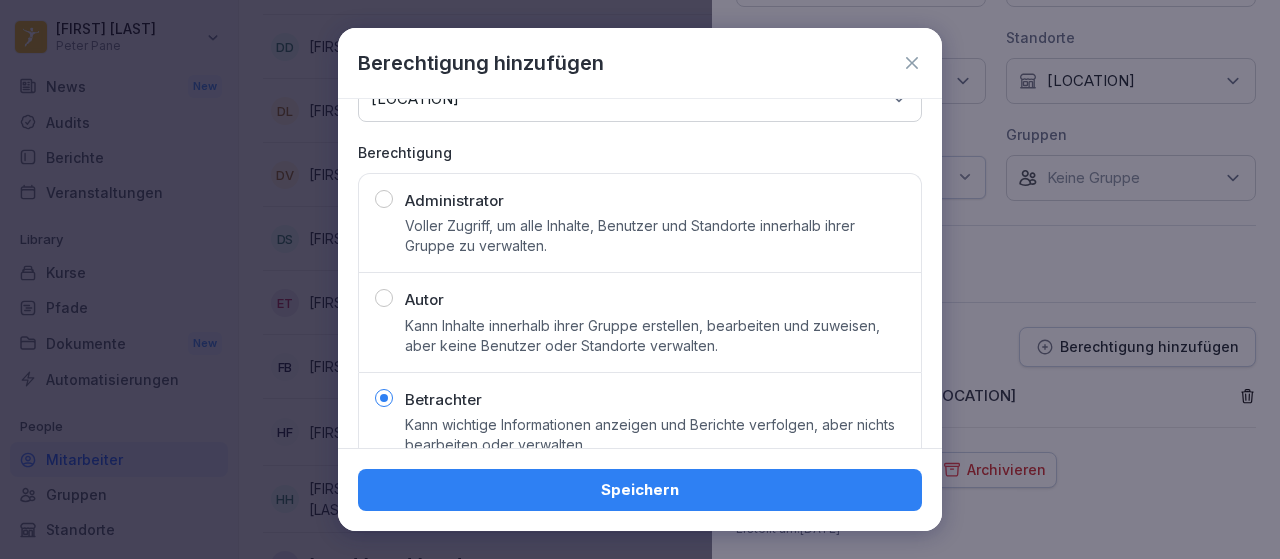 scroll, scrollTop: 115, scrollLeft: 0, axis: vertical 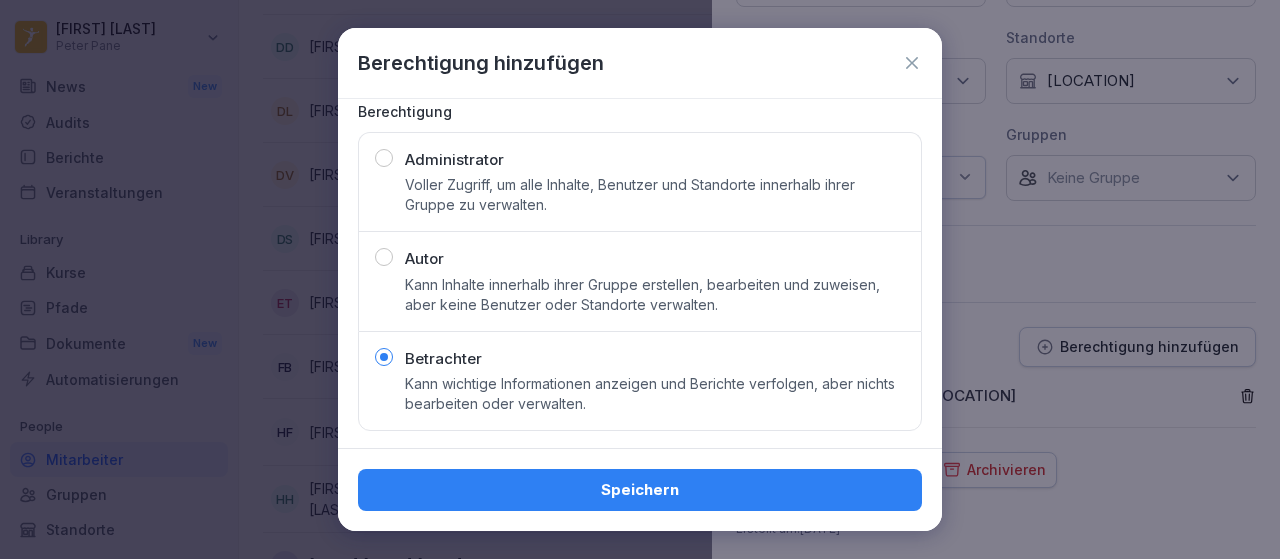 click on "Speichern" at bounding box center [640, 490] 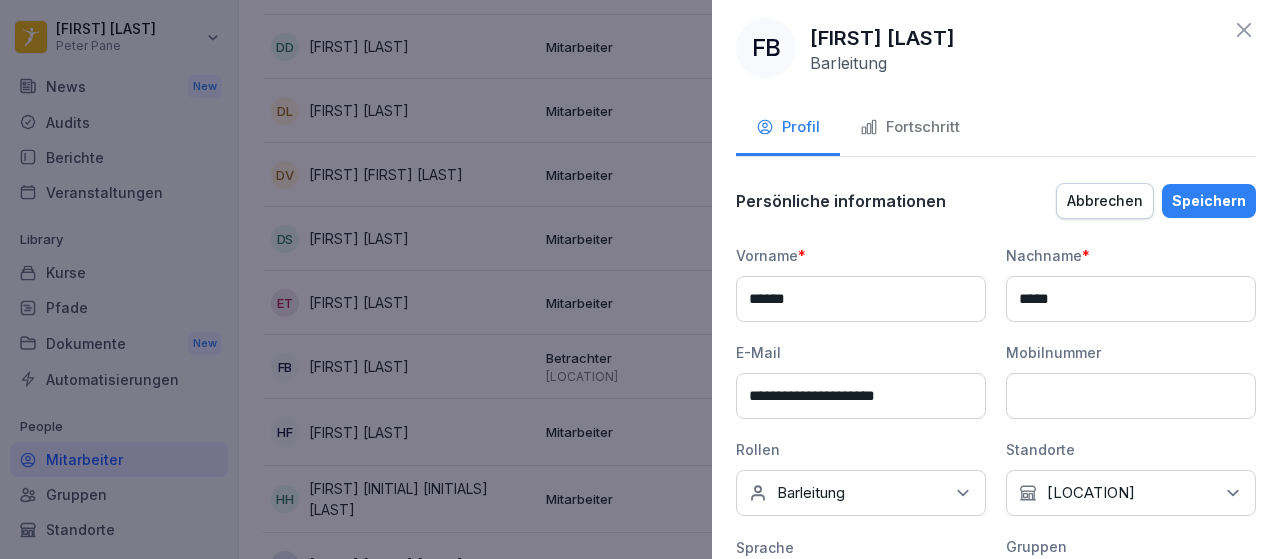 scroll, scrollTop: 0, scrollLeft: 0, axis: both 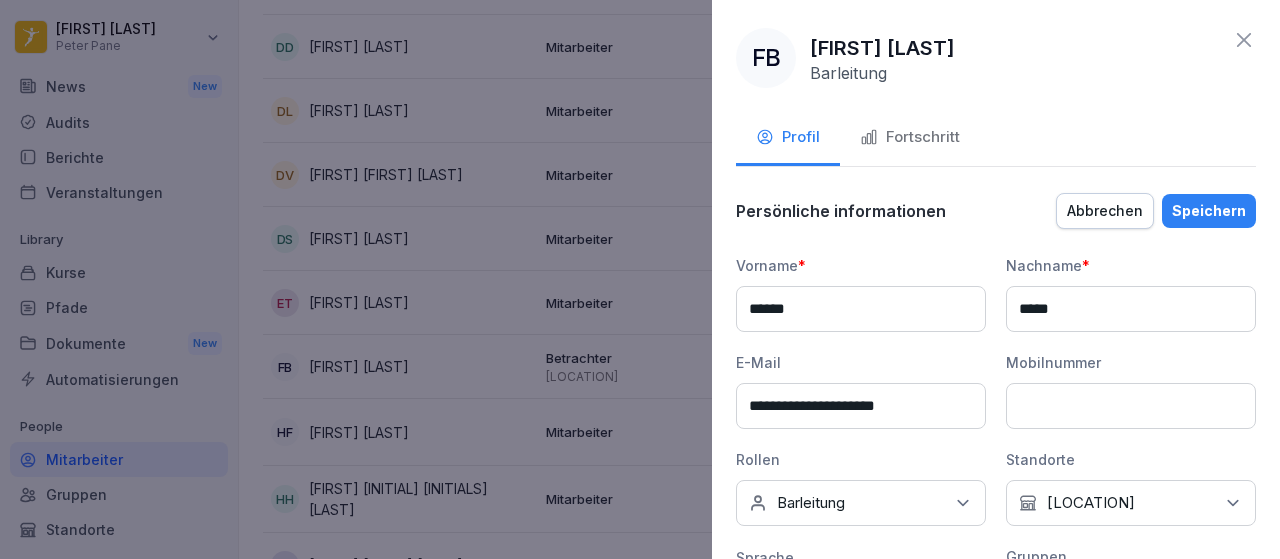click on "Speichern" at bounding box center (1209, 211) 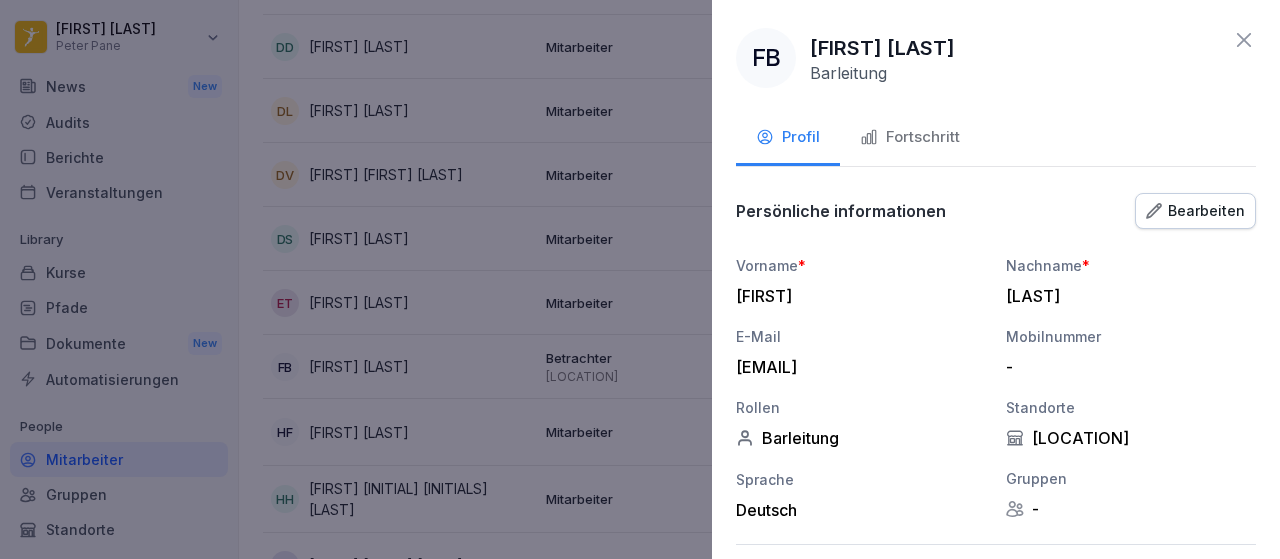 click 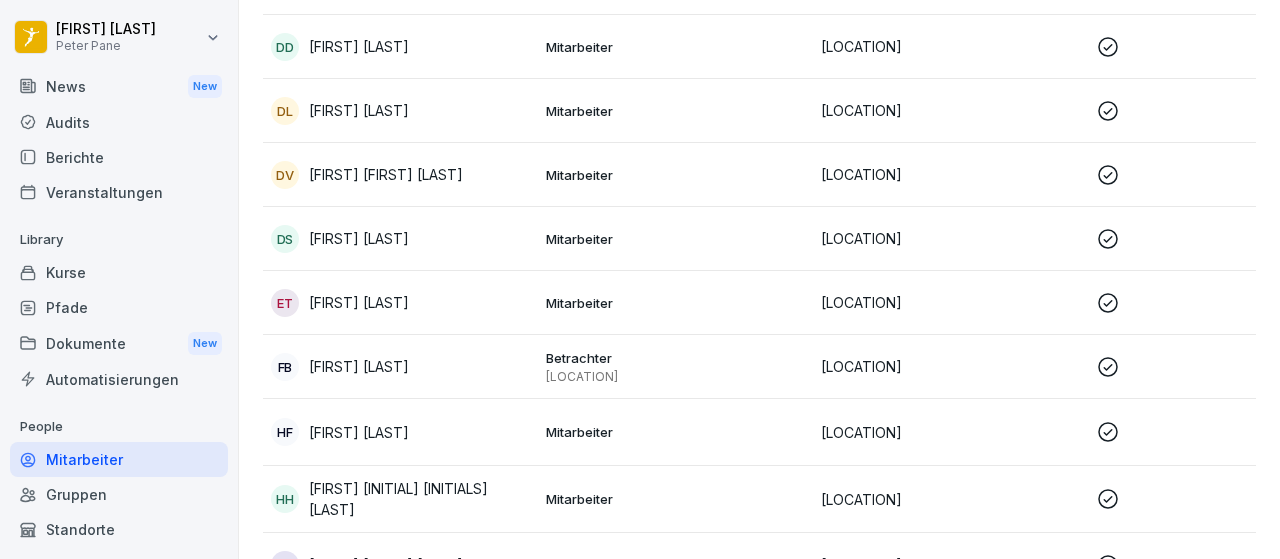 scroll, scrollTop: 0, scrollLeft: 0, axis: both 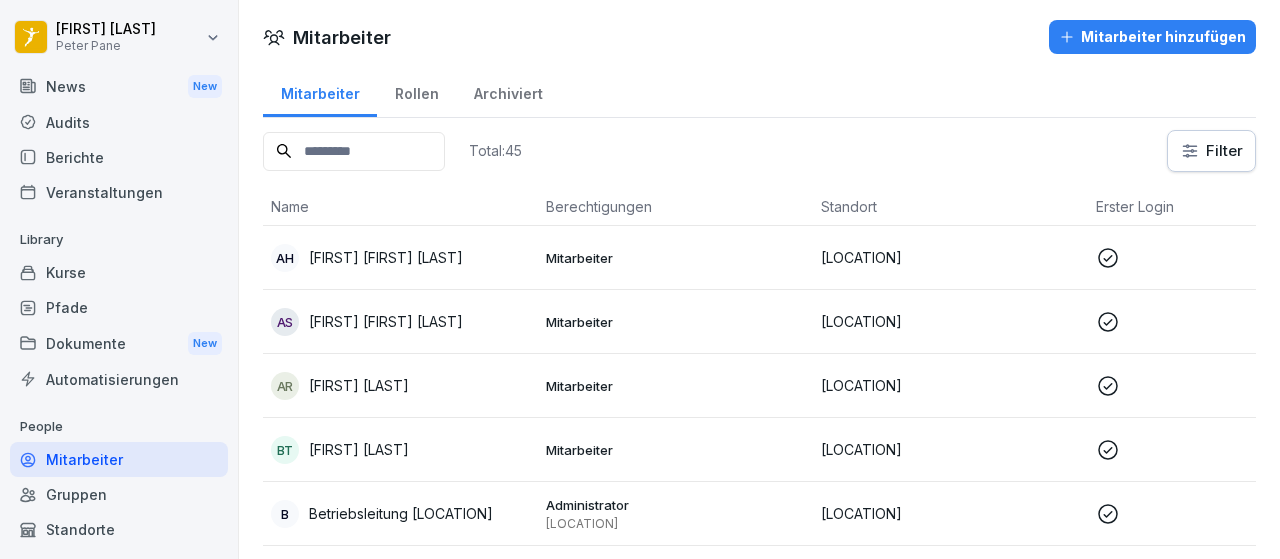 click on "Rollen" at bounding box center [416, 91] 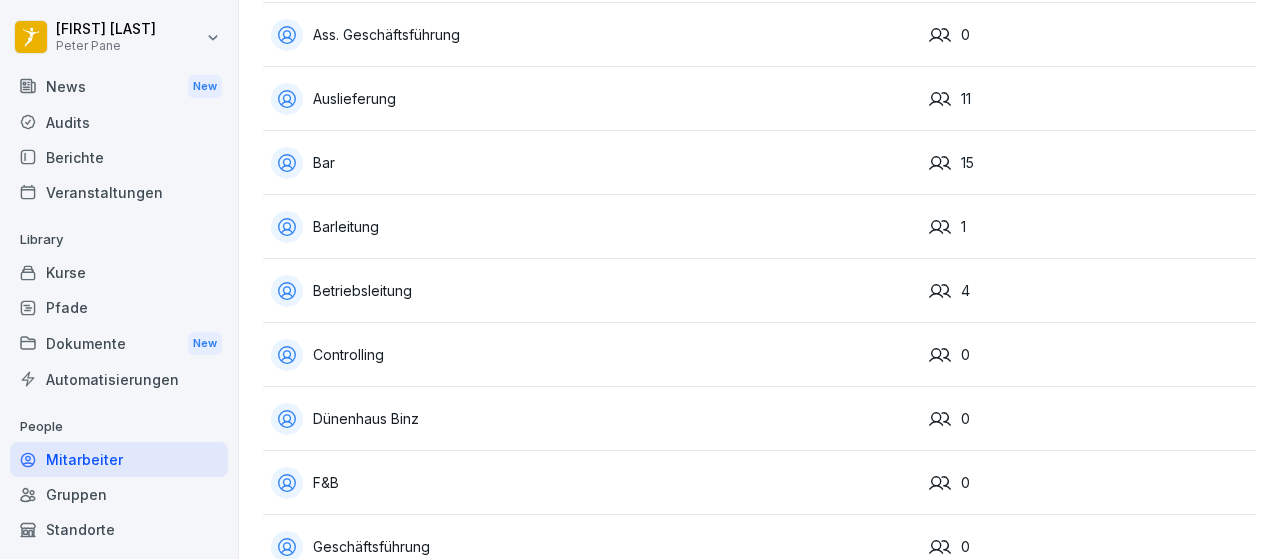 scroll, scrollTop: 223, scrollLeft: 0, axis: vertical 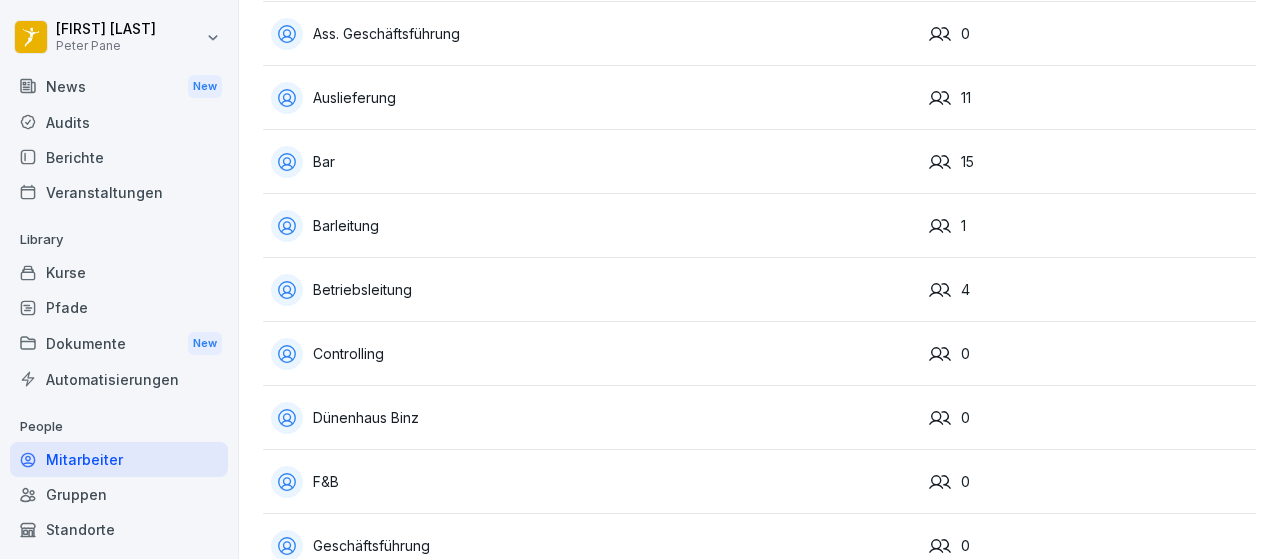 click on "Betriebsleitung" at bounding box center (592, 290) 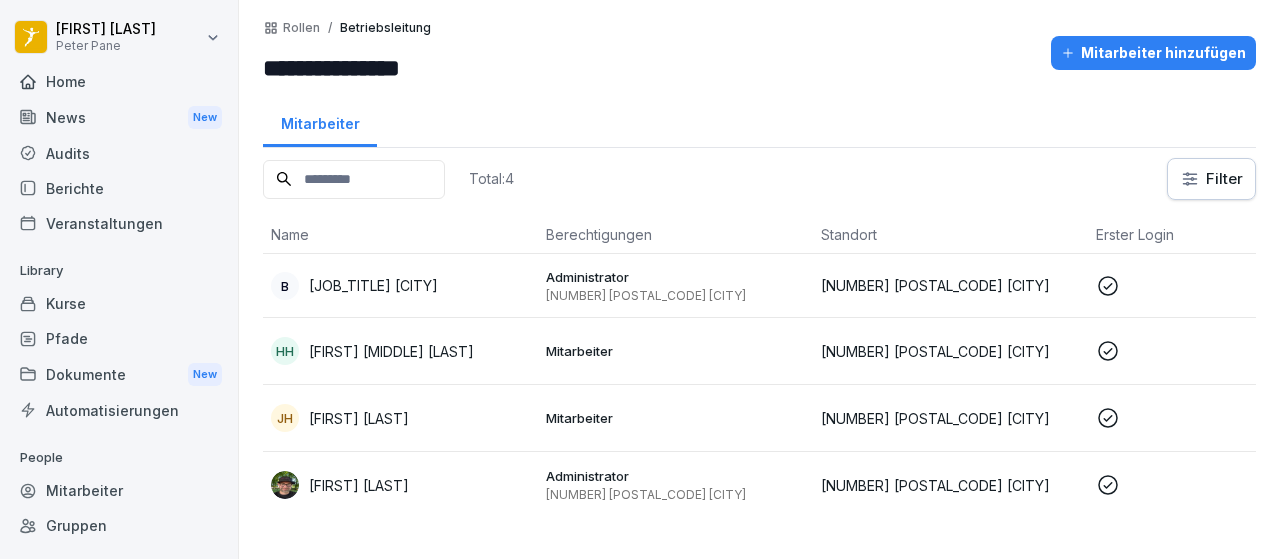 scroll, scrollTop: 0, scrollLeft: 0, axis: both 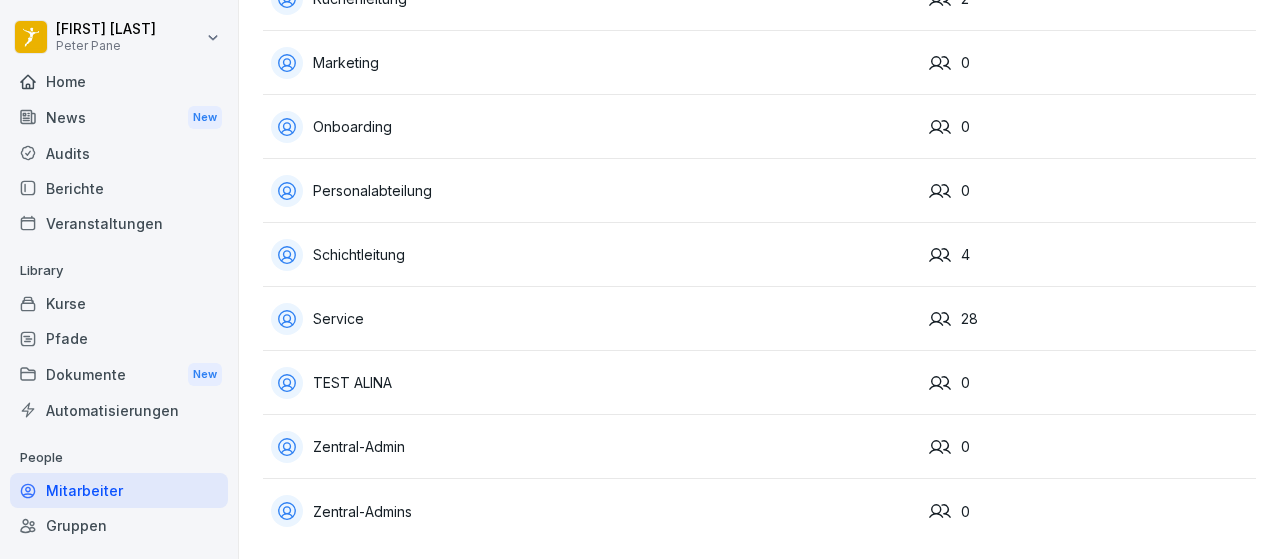click on "Schichtleitung" at bounding box center (592, 255) 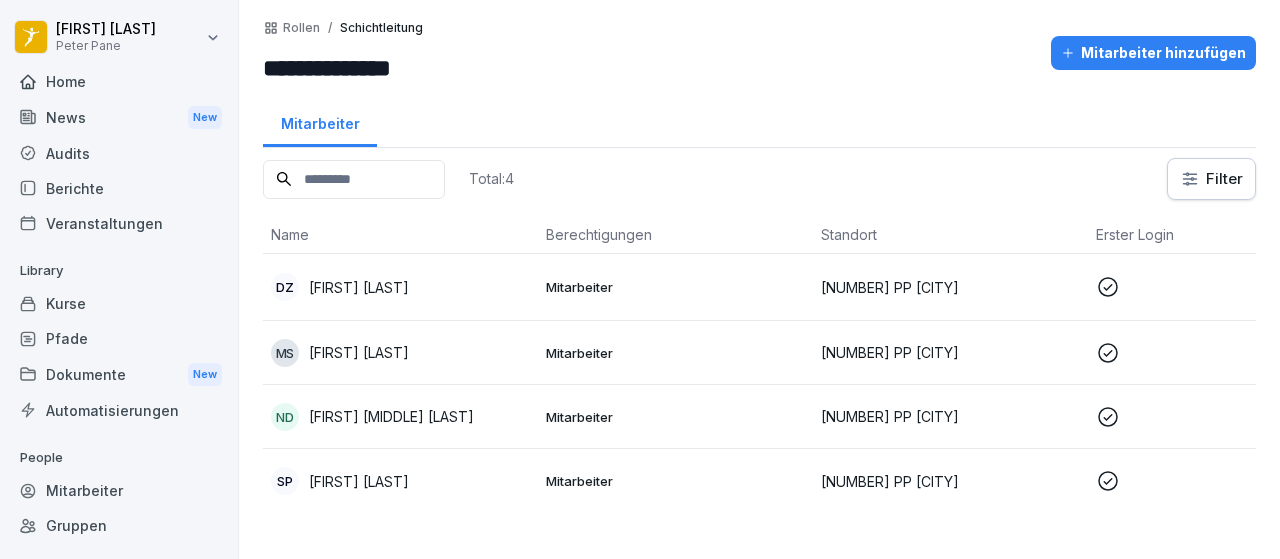 scroll, scrollTop: 0, scrollLeft: 0, axis: both 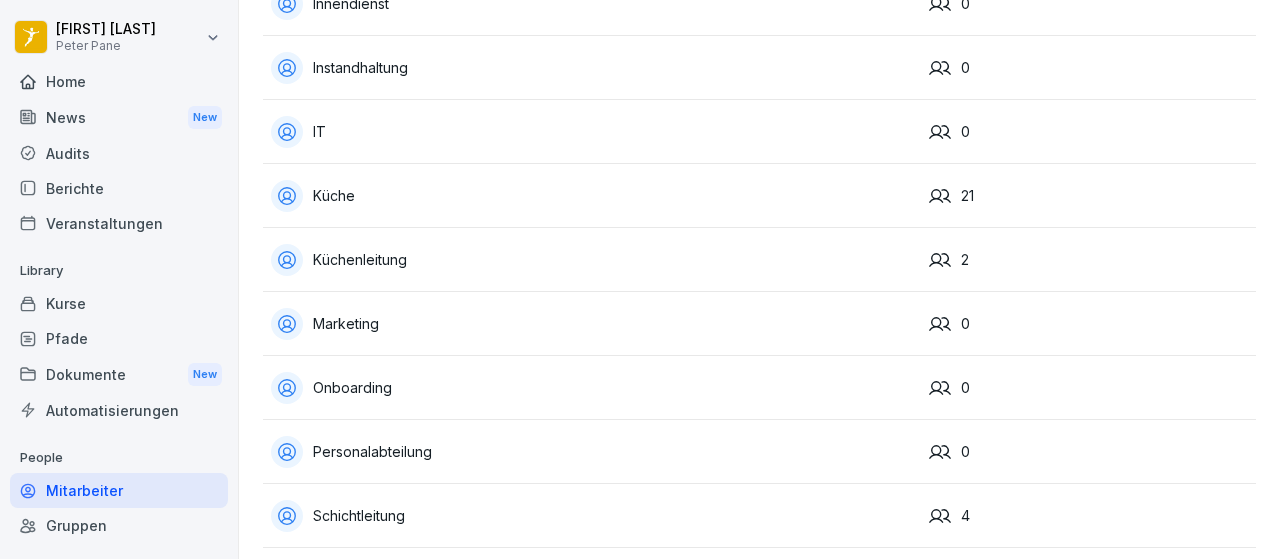 click on "Küchenleitung" at bounding box center (592, 260) 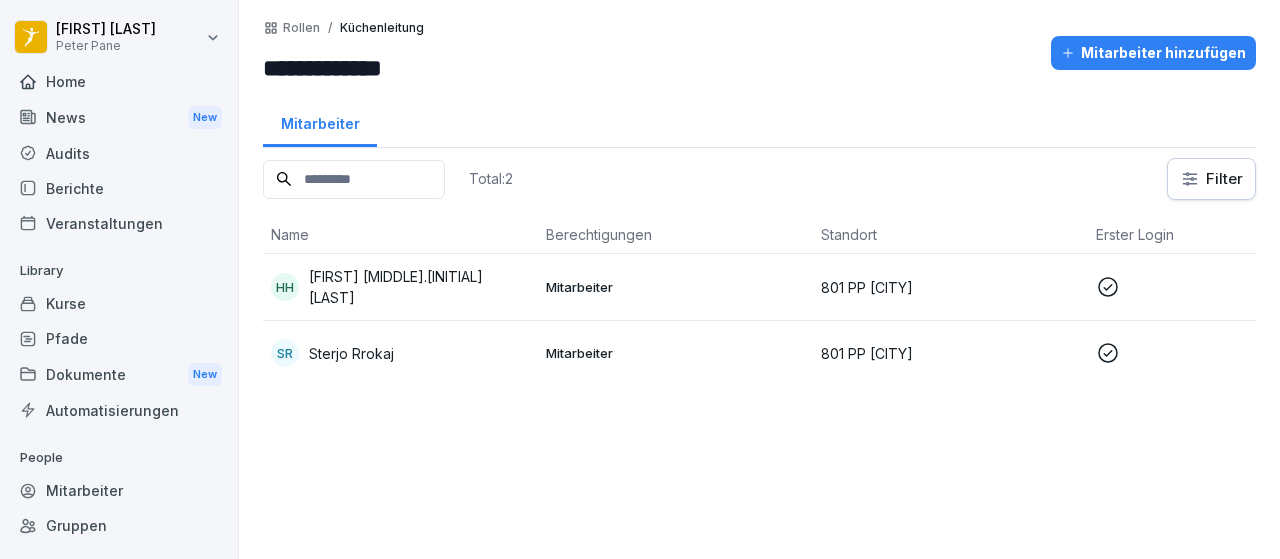 scroll, scrollTop: 0, scrollLeft: 0, axis: both 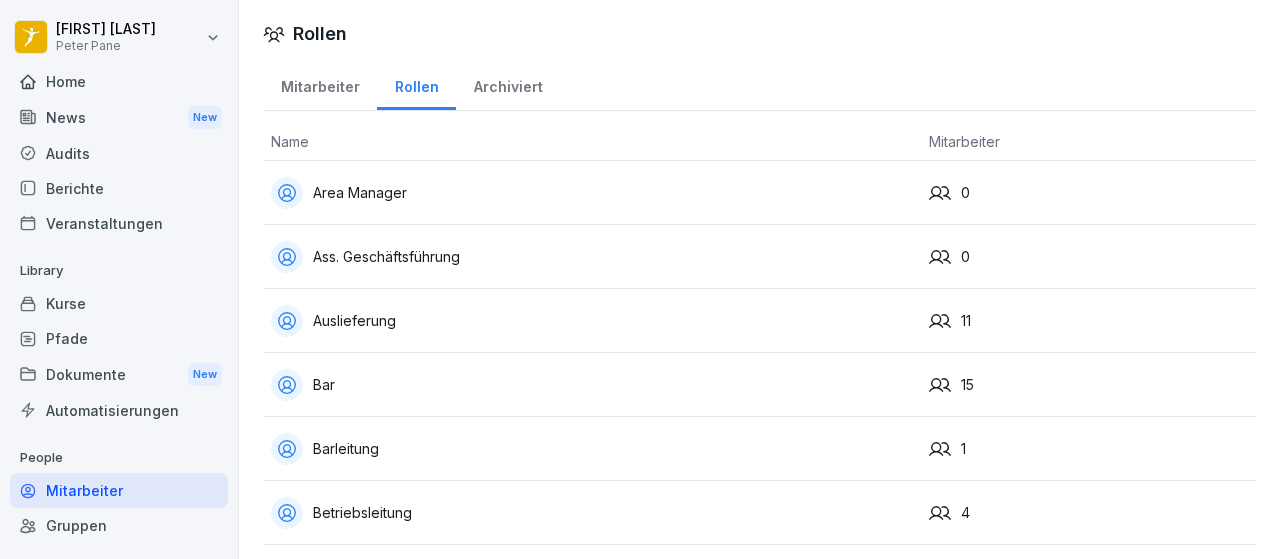 click on "Mitarbeiter" at bounding box center [320, 84] 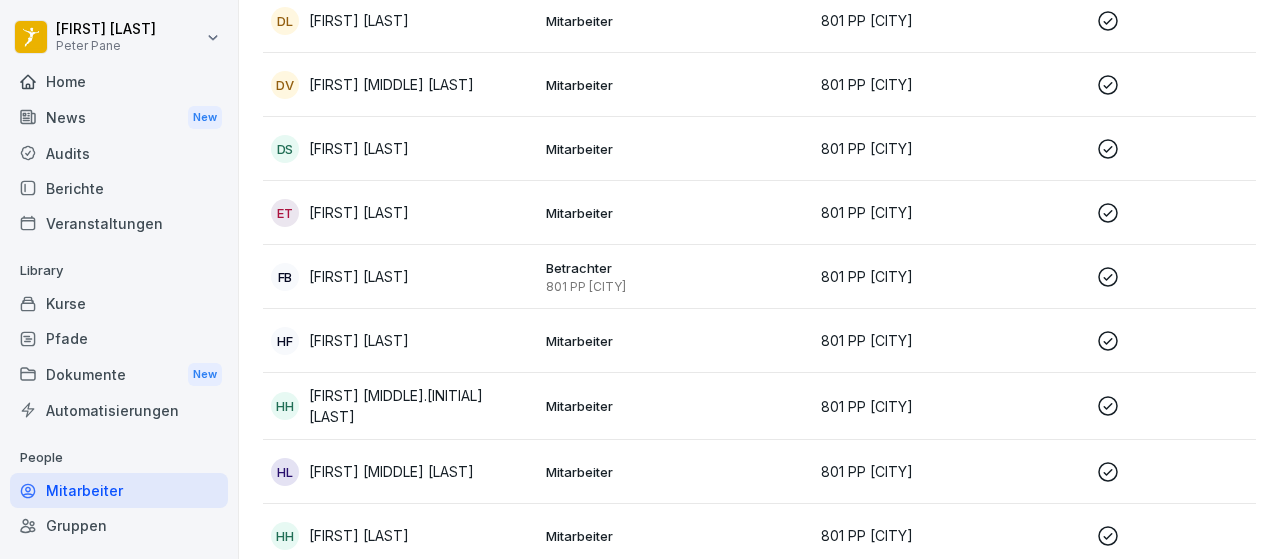 scroll, scrollTop: 817, scrollLeft: 0, axis: vertical 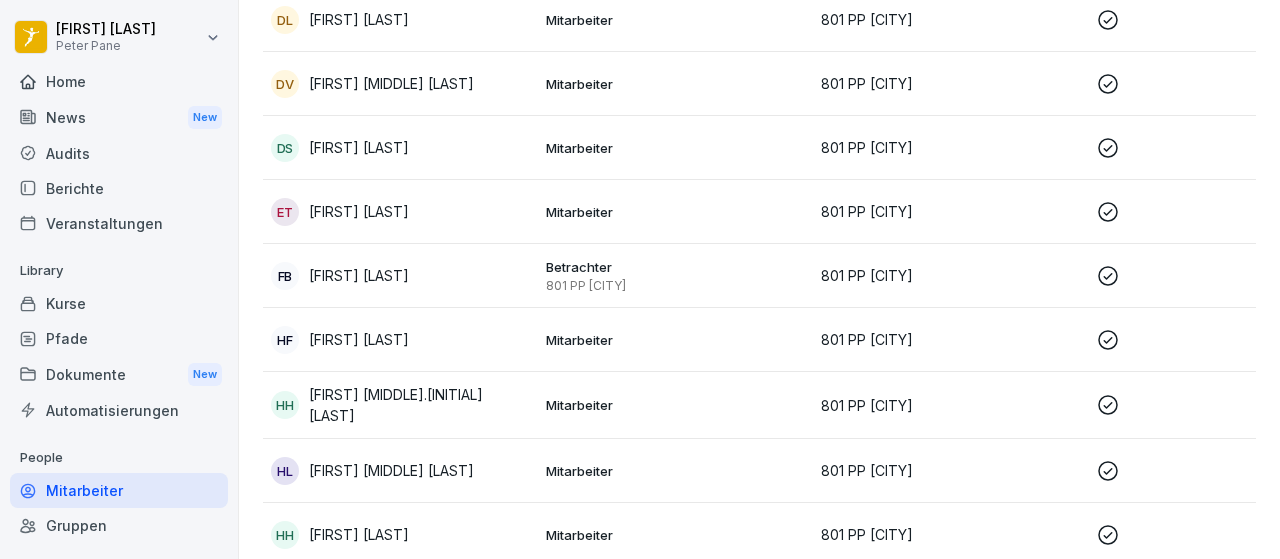 click on "[INITIAL] [FIRST] [LAST]" at bounding box center (400, 340) 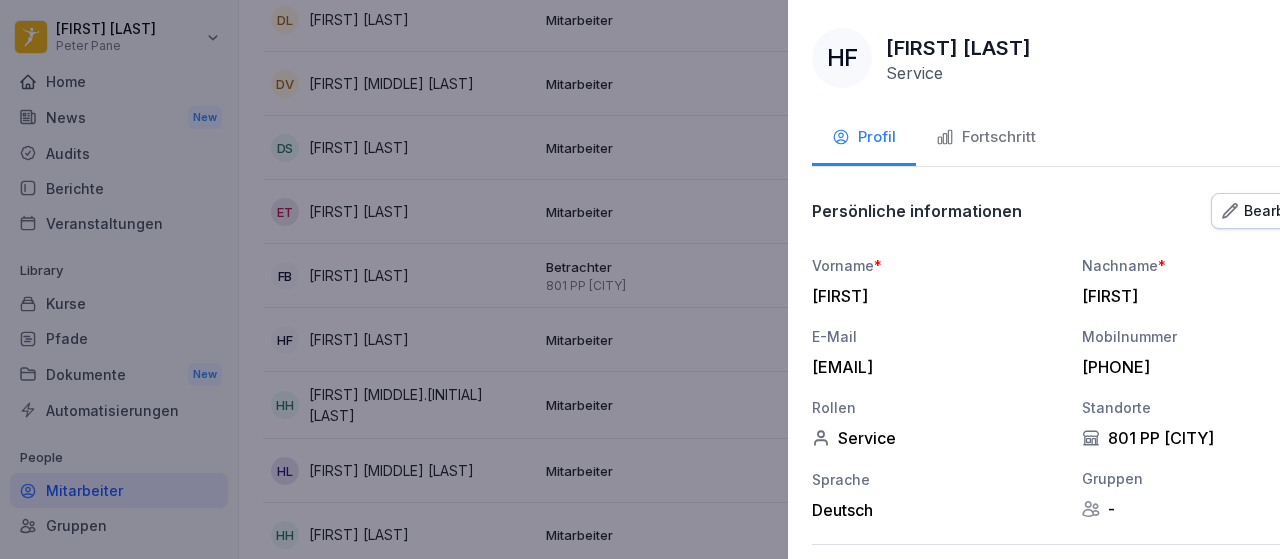 click at bounding box center (640, 279) 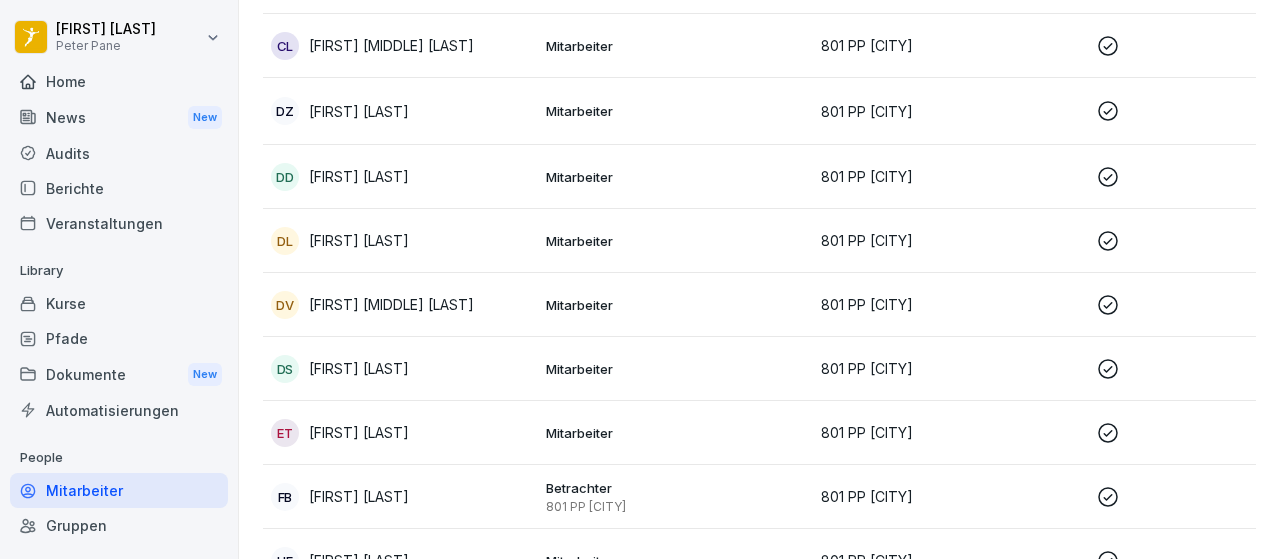 scroll, scrollTop: 0, scrollLeft: 0, axis: both 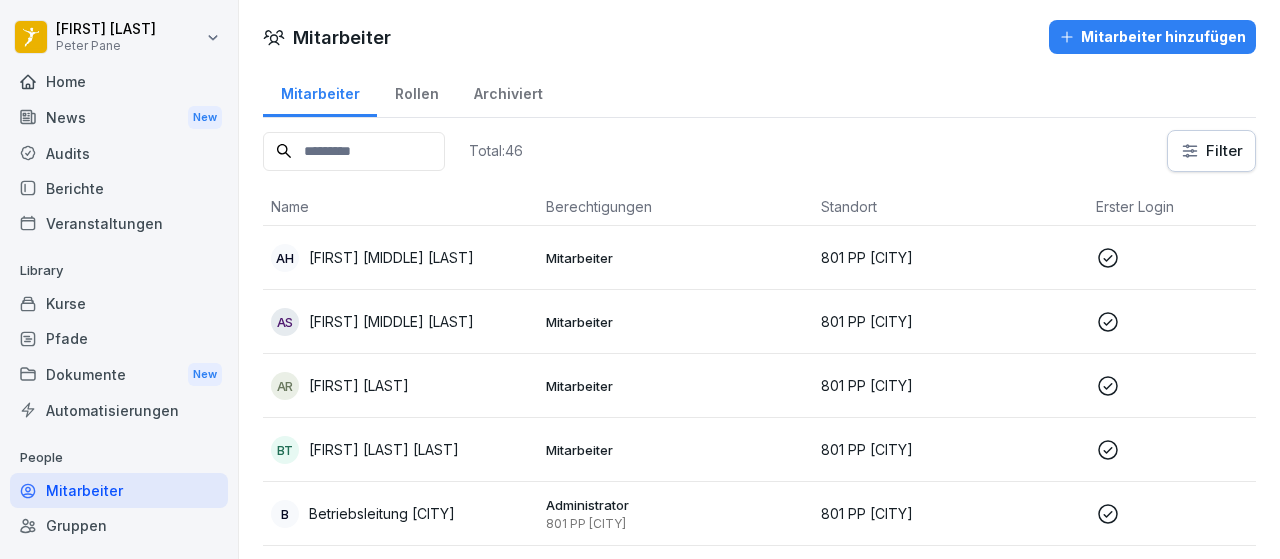 click at bounding box center [354, 151] 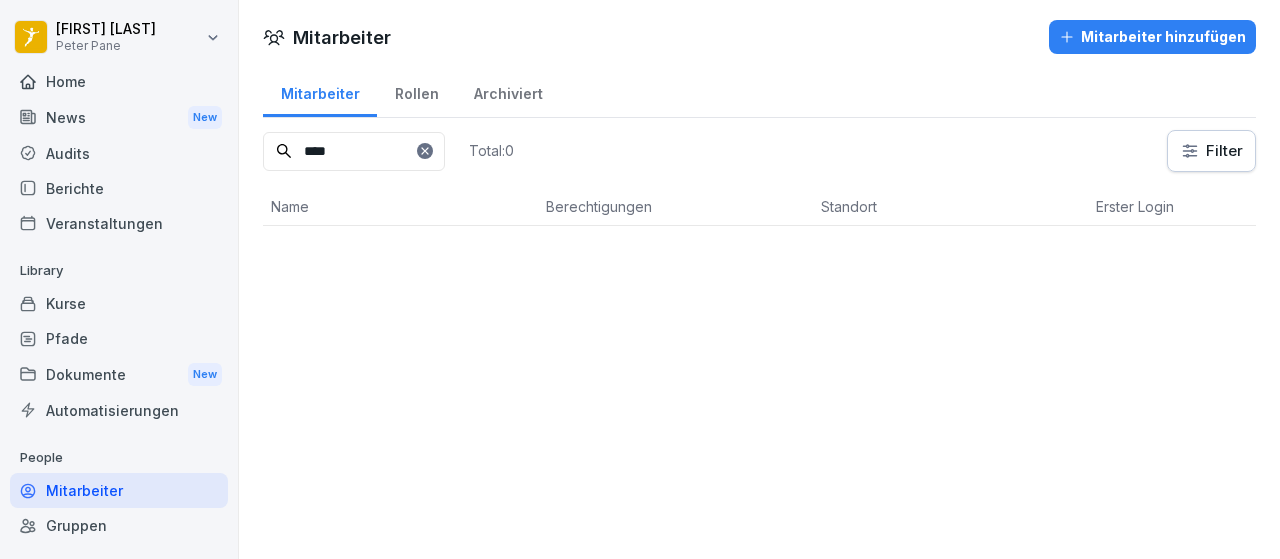 type on "****" 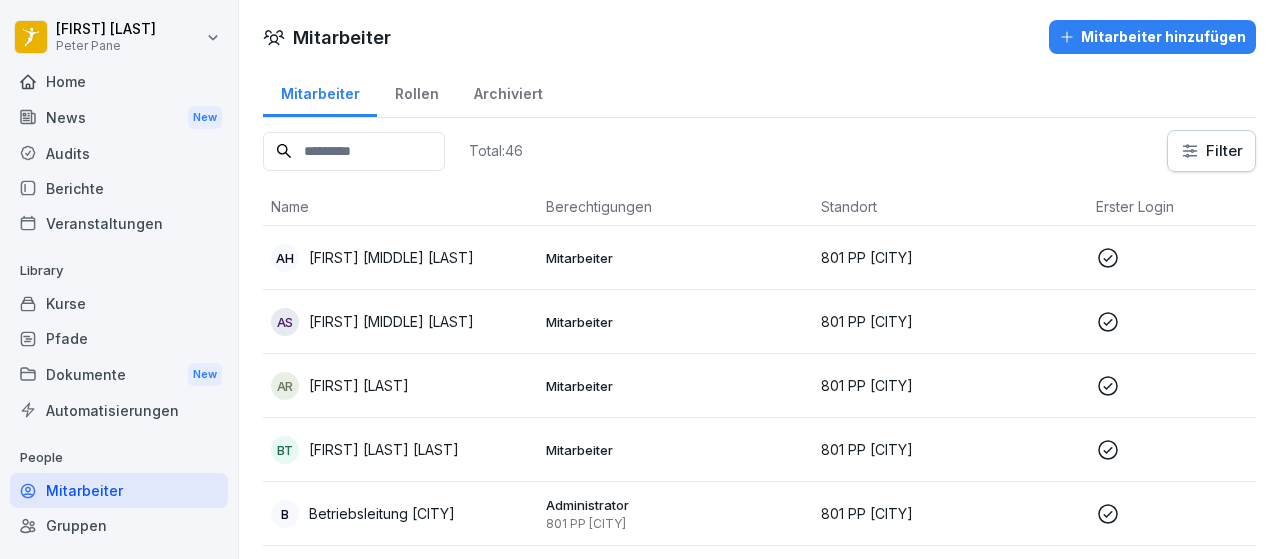 scroll, scrollTop: 118, scrollLeft: 0, axis: vertical 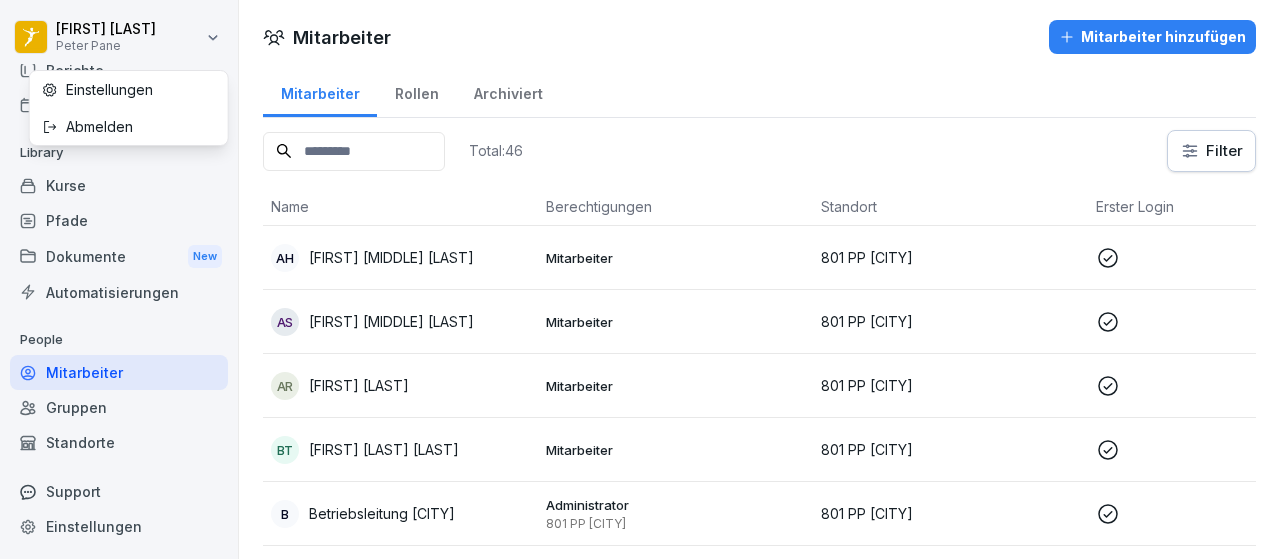 click on "Jörg   Schneider Peter Pane Home News New Audits Berichte Veranstaltungen Library Kurse Pfade Dokumente New Automatisierungen People Mitarbeiter Gruppen Standorte Support Einstellungen Mitarbeiter Mitarbeiter hinzufügen Mitarbeiter Rollen Archiviert Total:  46 Filter Name Berechtigungen Standort Erster Login Rolle AH Alexander Kieron Hennequin Mitarbeiter 801 PP Leipzig Küche, Service AS Alfons Yann Lennart Seel Mitarbeiter 801 PP Leipzig Service AR Anxhelo Rokaj Mitarbeiter 801 PP Leipzig Küche BT Benvinda Sepo Tavares Mitarbeiter 801 PP Leipzig Küche B Betriebsleitung  Leipzig  Administrator 801 PP Leipzig   801 PP Leipzig Betriebsleitung CG Christian Griffin Gauff Mitarbeiter 801 PP Leipzig Küche CL Claudine Zimih Lebga Mitarbeiter 801 PP Leipzig Küche DZ Daniel Zappe Mitarbeiter 801 PP Leipzig Küche, Auslieferung, Schichtleitung, Service, Bar DD Danika Dietze Mitarbeiter 801 PP Leipzig Service DL David Lehmann Mitarbeiter 801 PP Leipzig Küche, Auslieferung, Service, Bar DV Mitarbeiter DS Service" at bounding box center (640, 279) 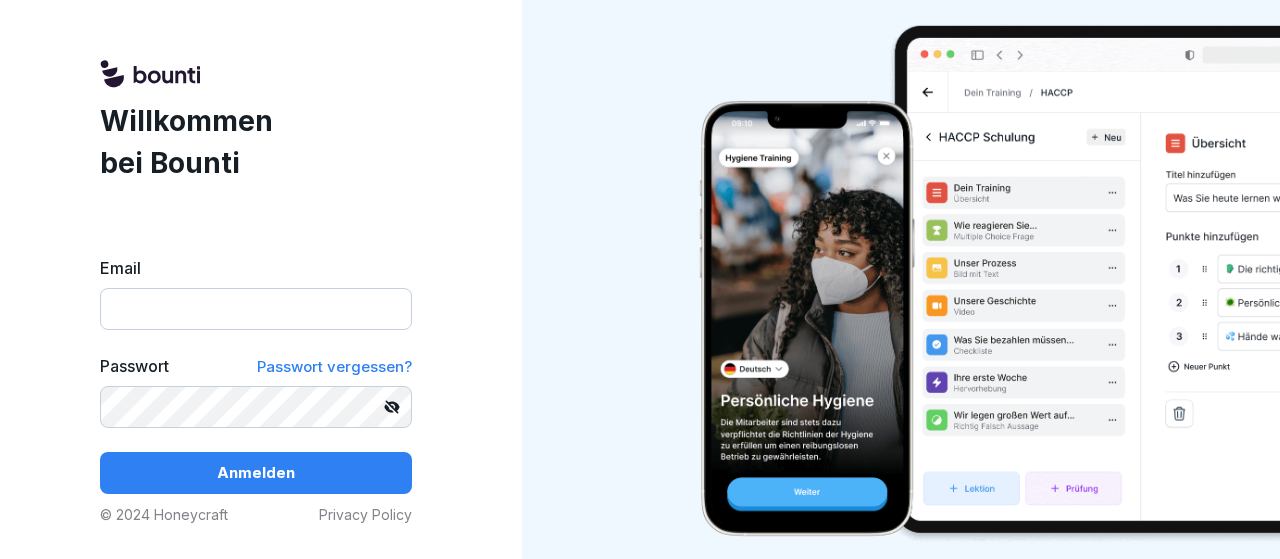 type on "**********" 